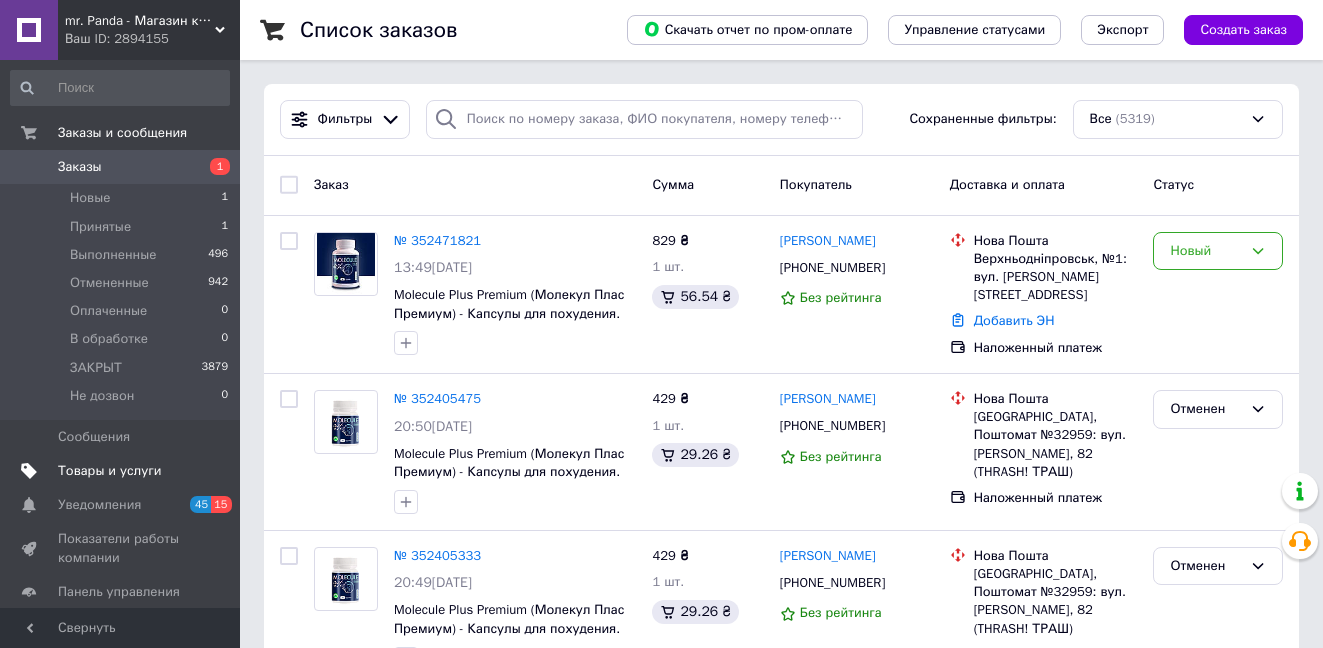 scroll, scrollTop: 0, scrollLeft: 0, axis: both 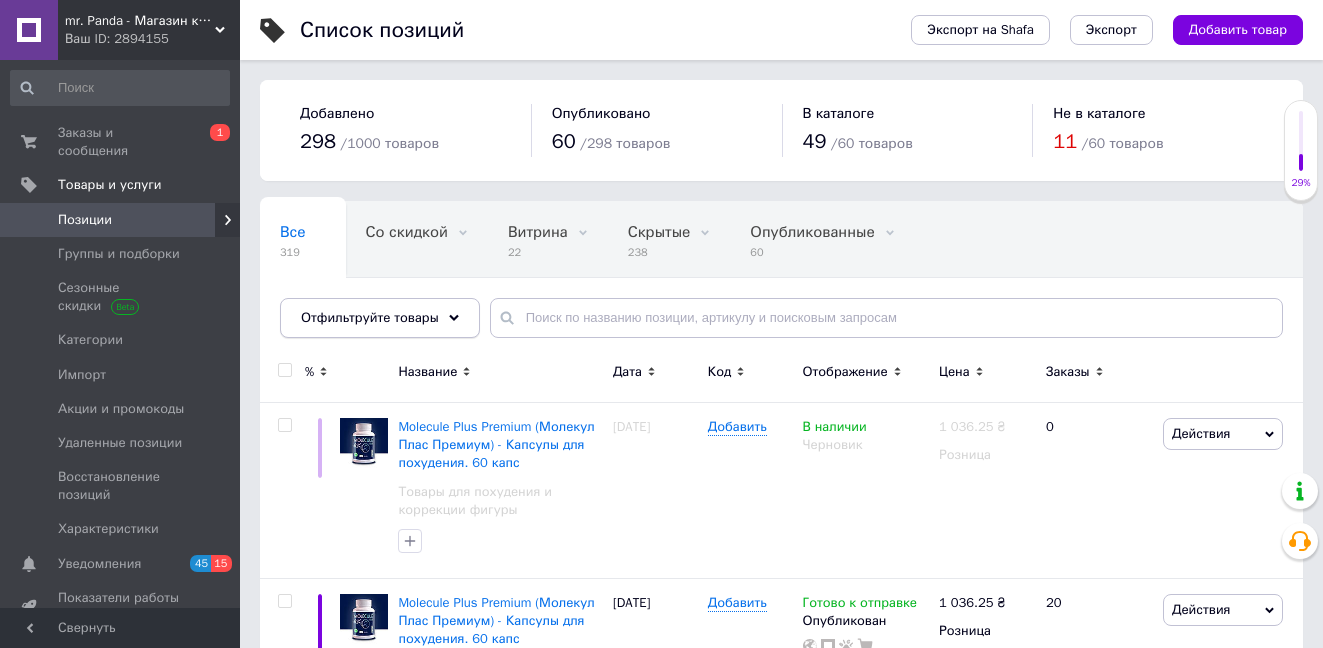 click on "Отфильтруйте товары" at bounding box center [380, 318] 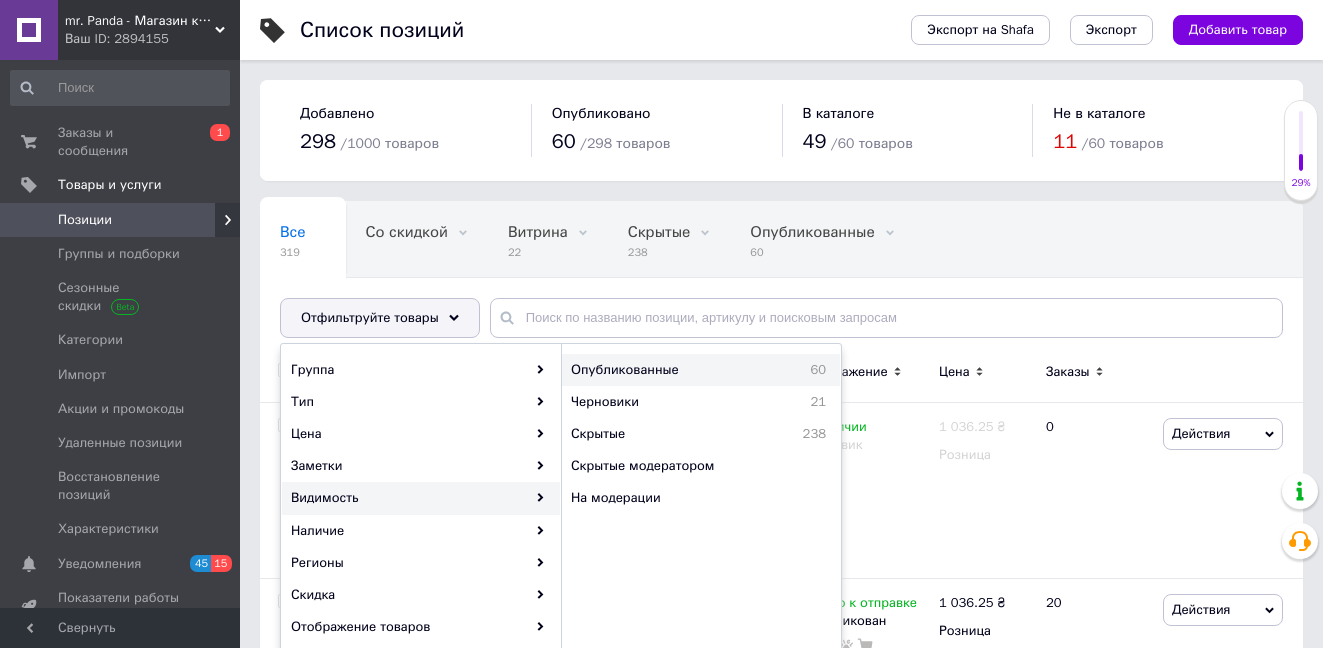 click on "Опубликованные" at bounding box center [674, 370] 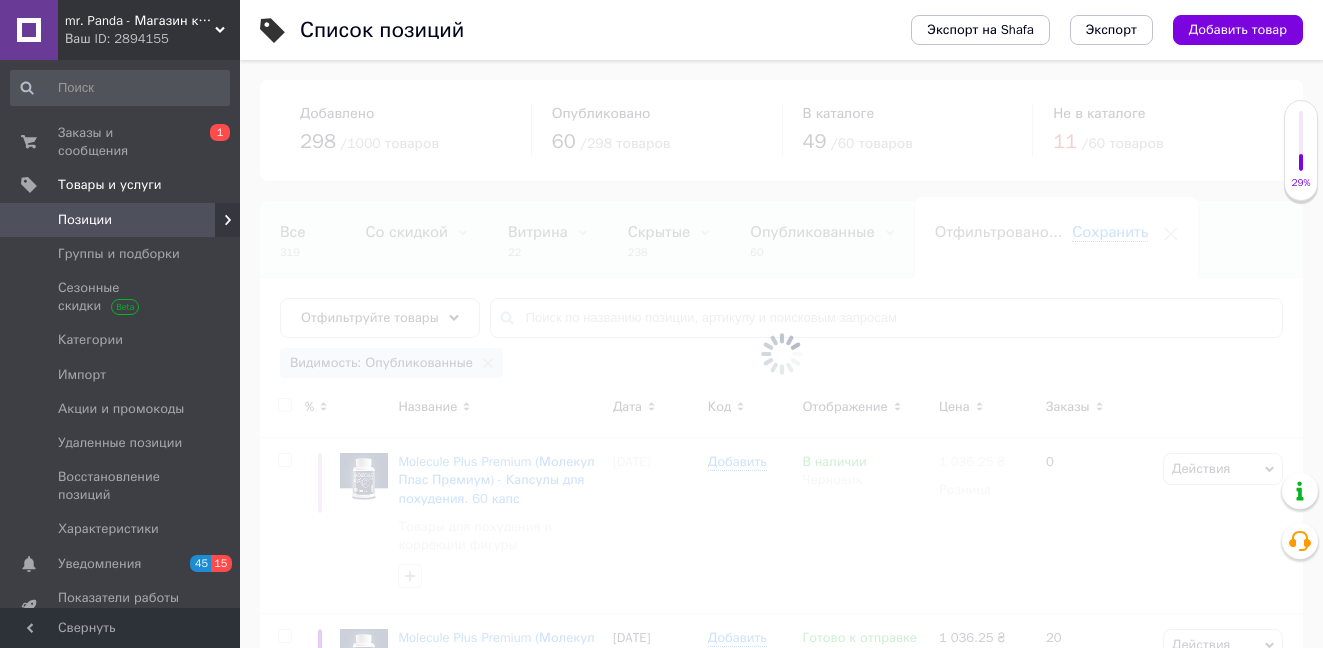 scroll, scrollTop: 0, scrollLeft: 81, axis: horizontal 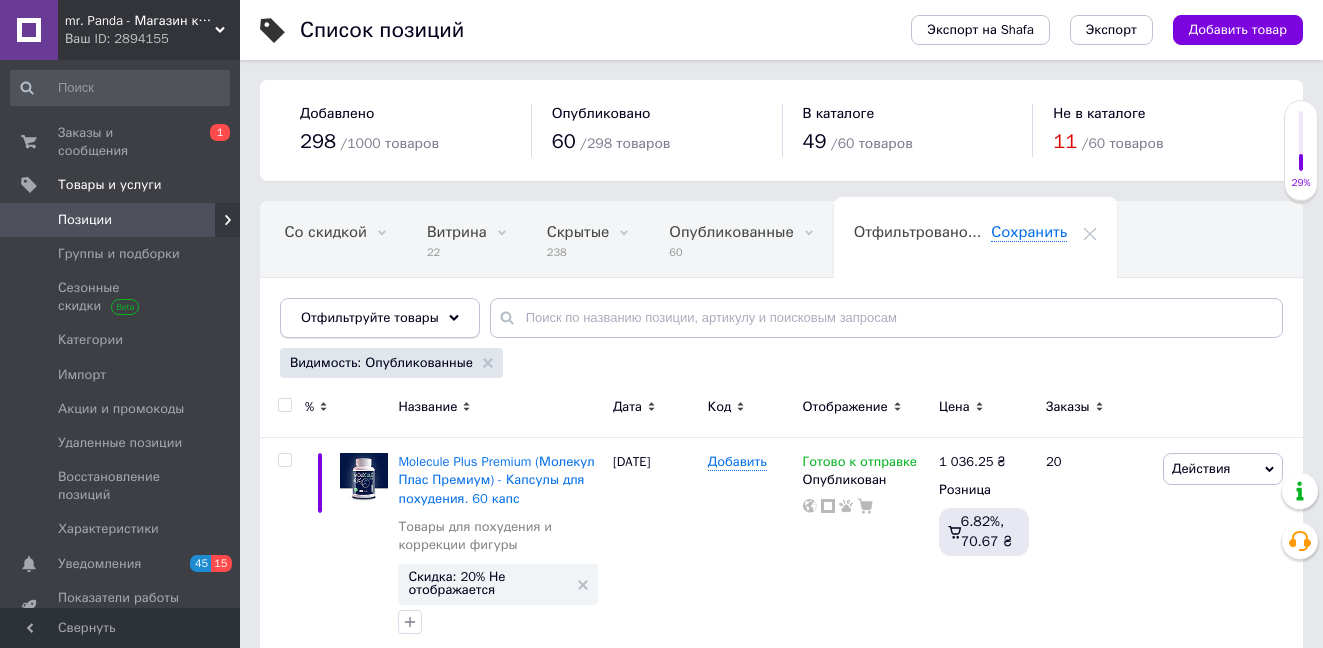 click on "Отфильтруйте товары" at bounding box center [380, 318] 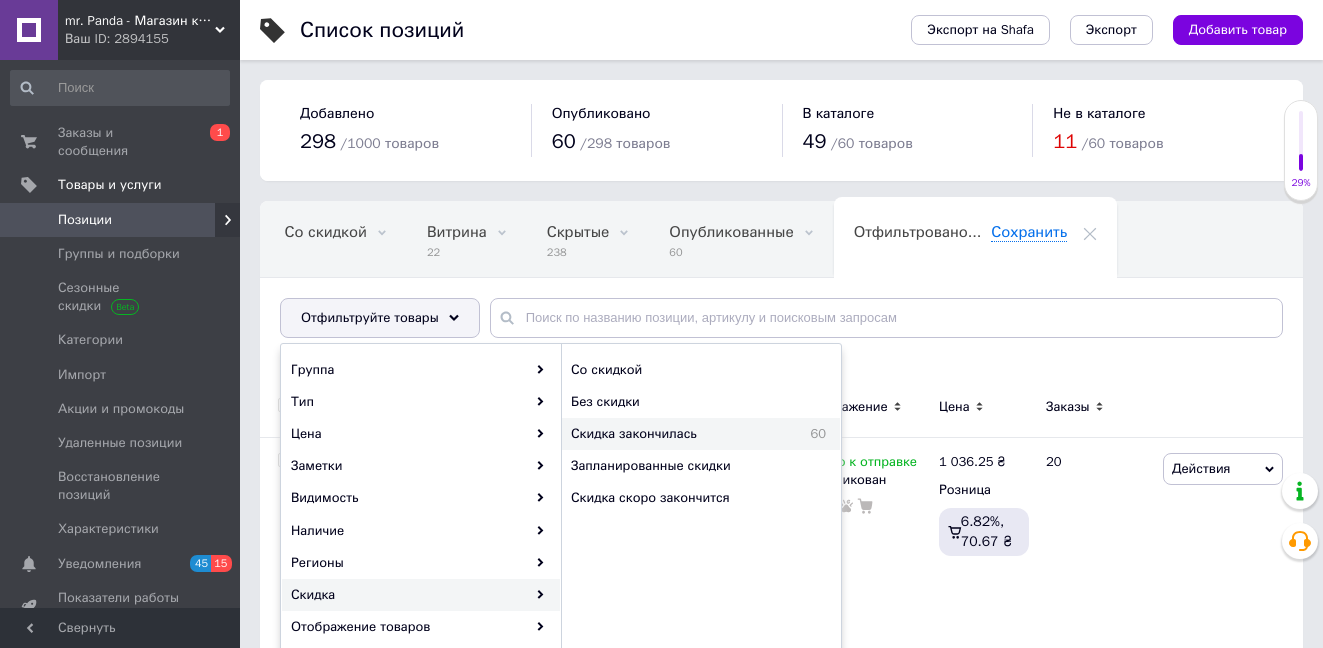 click on "Скидка закончилась" at bounding box center [677, 434] 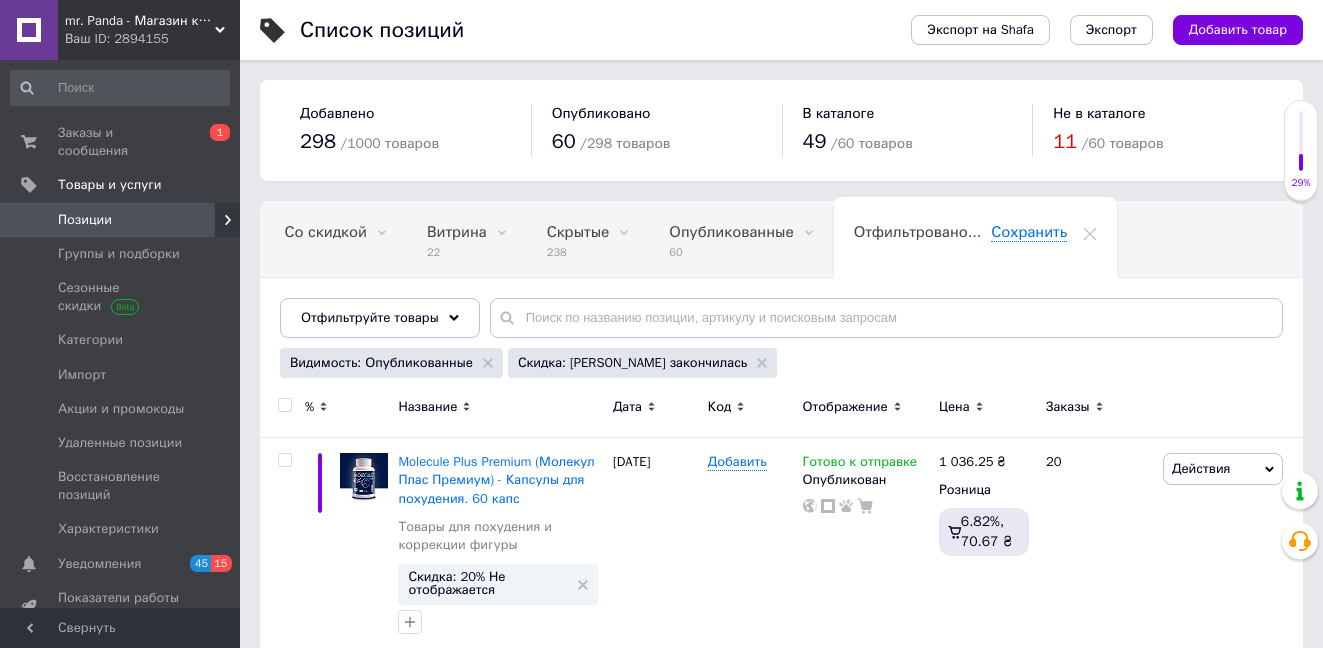 click at bounding box center [284, 405] 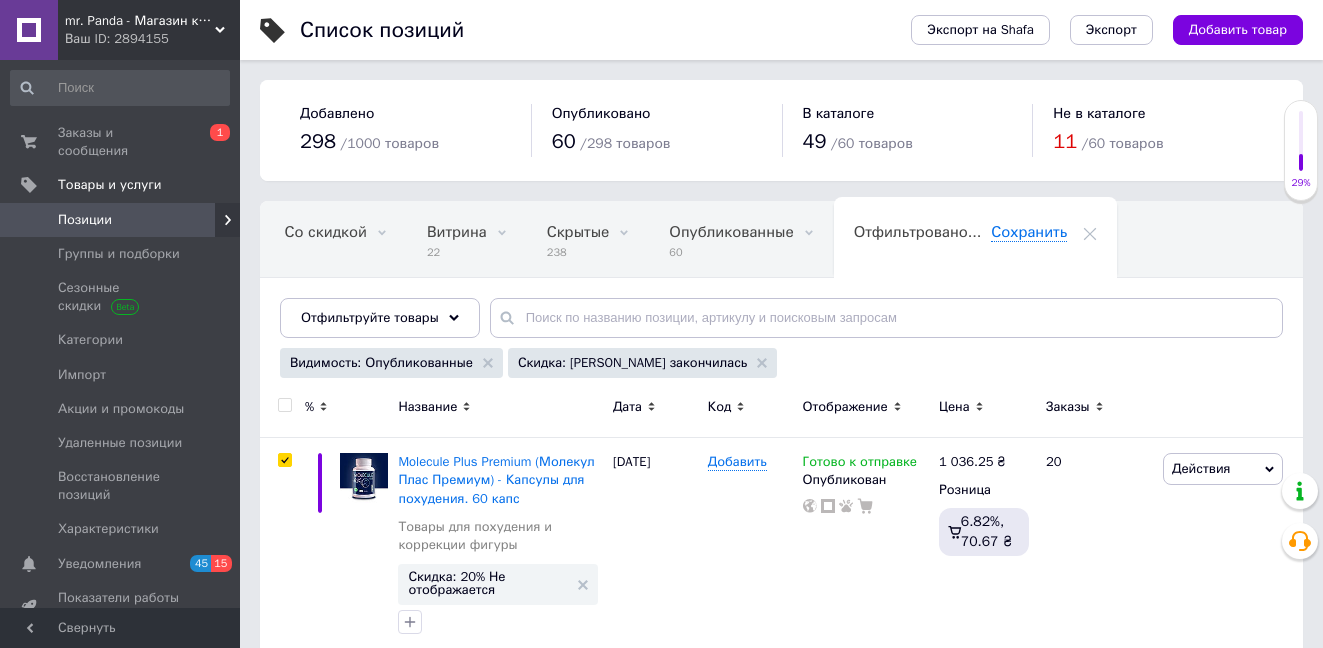 checkbox on "true" 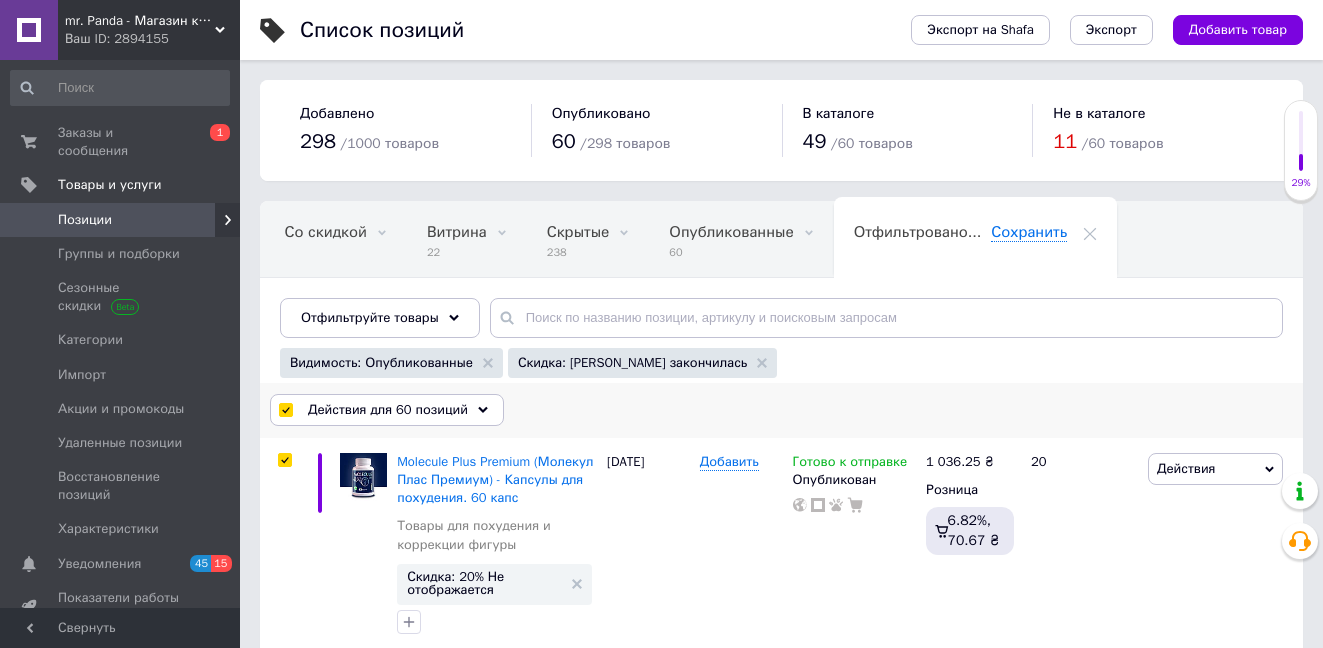 click 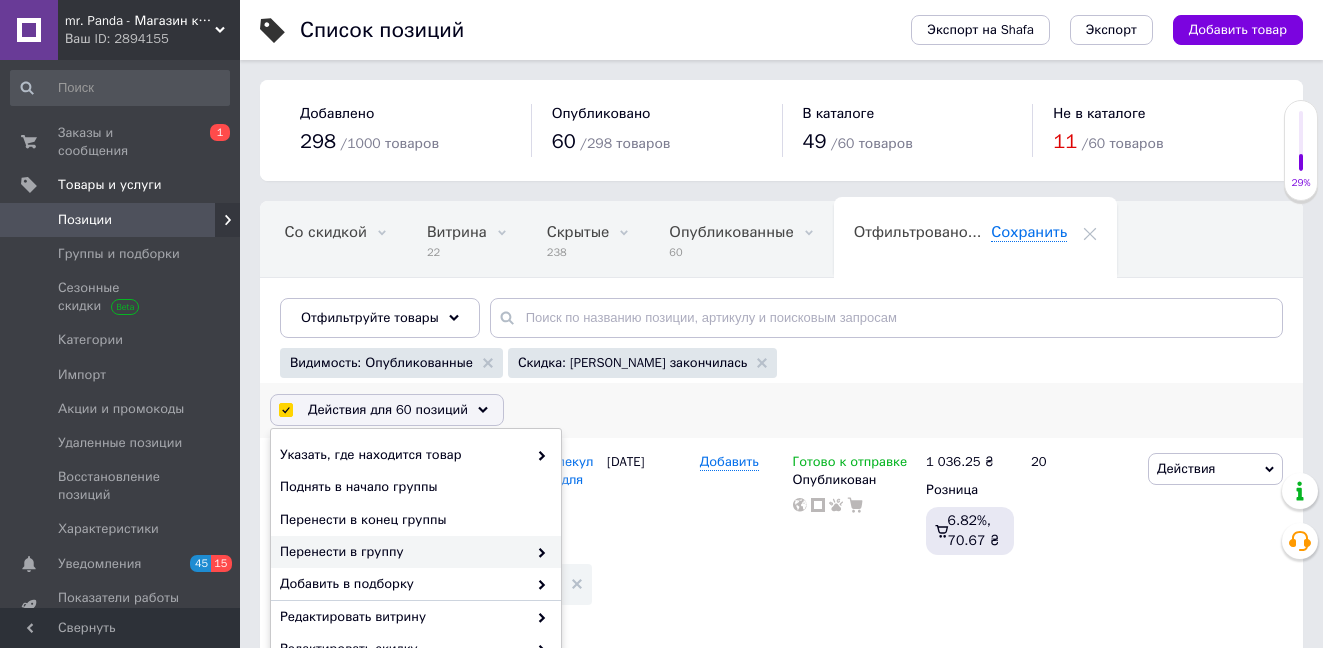 scroll, scrollTop: 149, scrollLeft: 0, axis: vertical 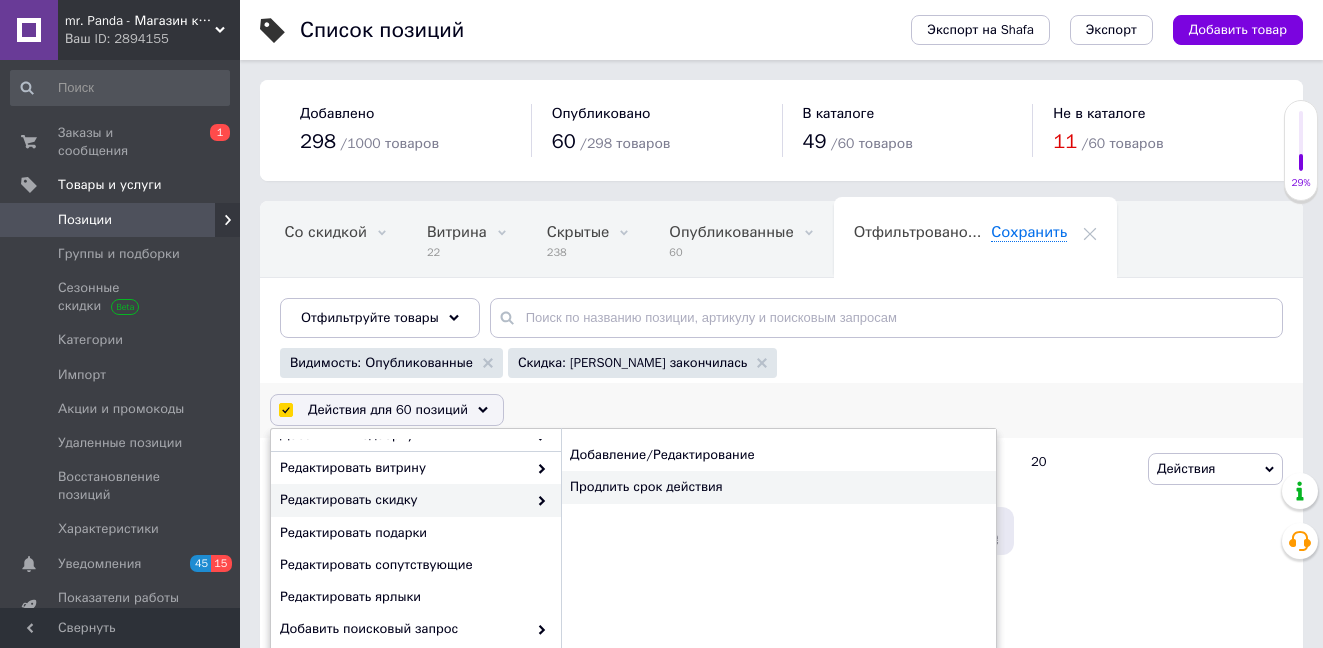 click on "Продлить срок действия" at bounding box center (778, 487) 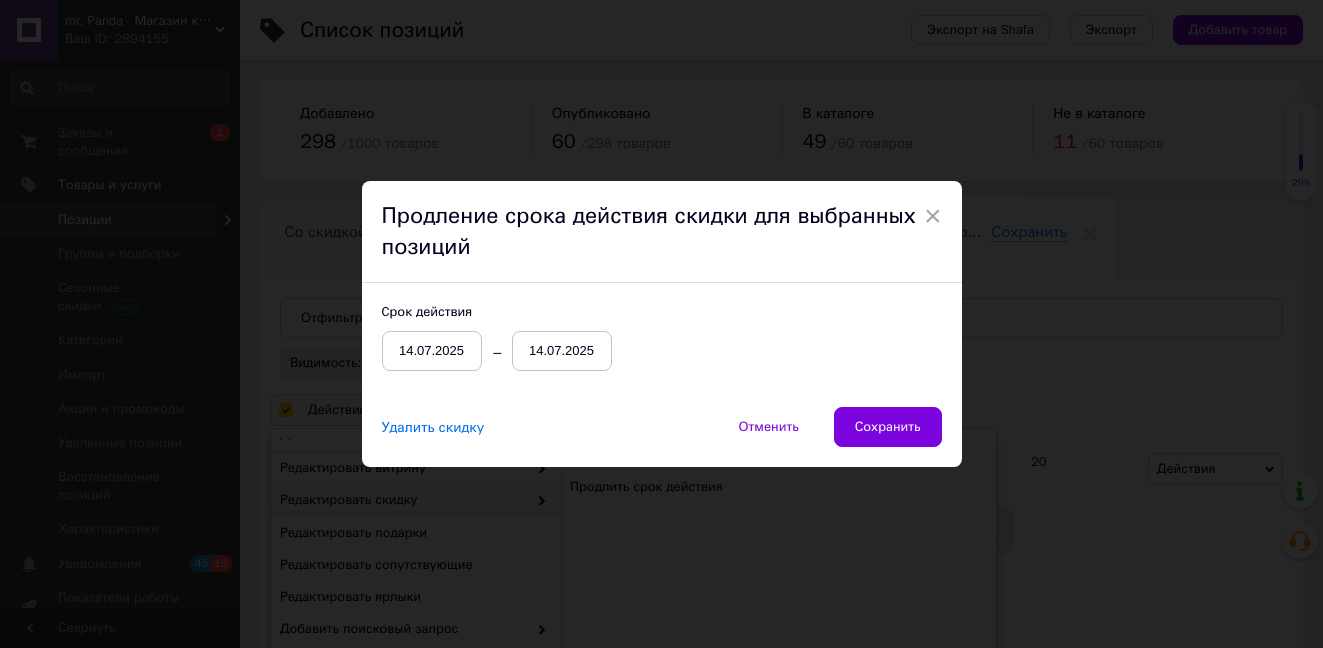 click on "14.07.2025" at bounding box center [562, 351] 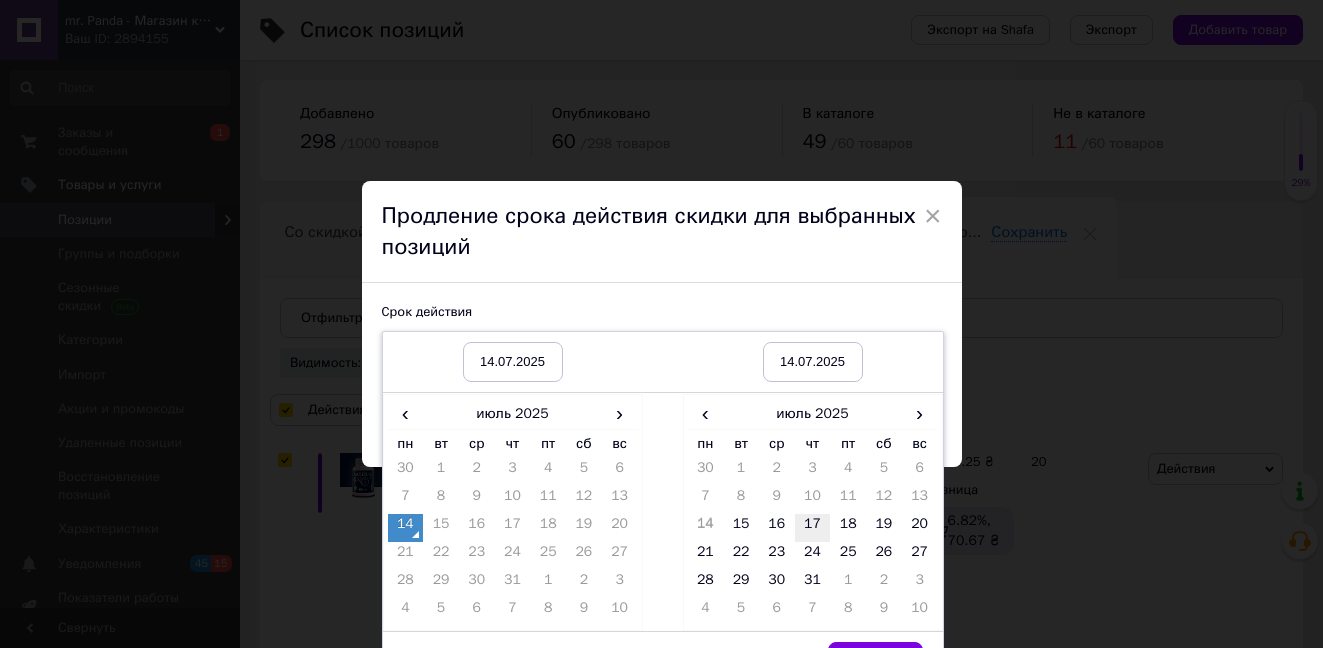 click on "17" at bounding box center (813, 528) 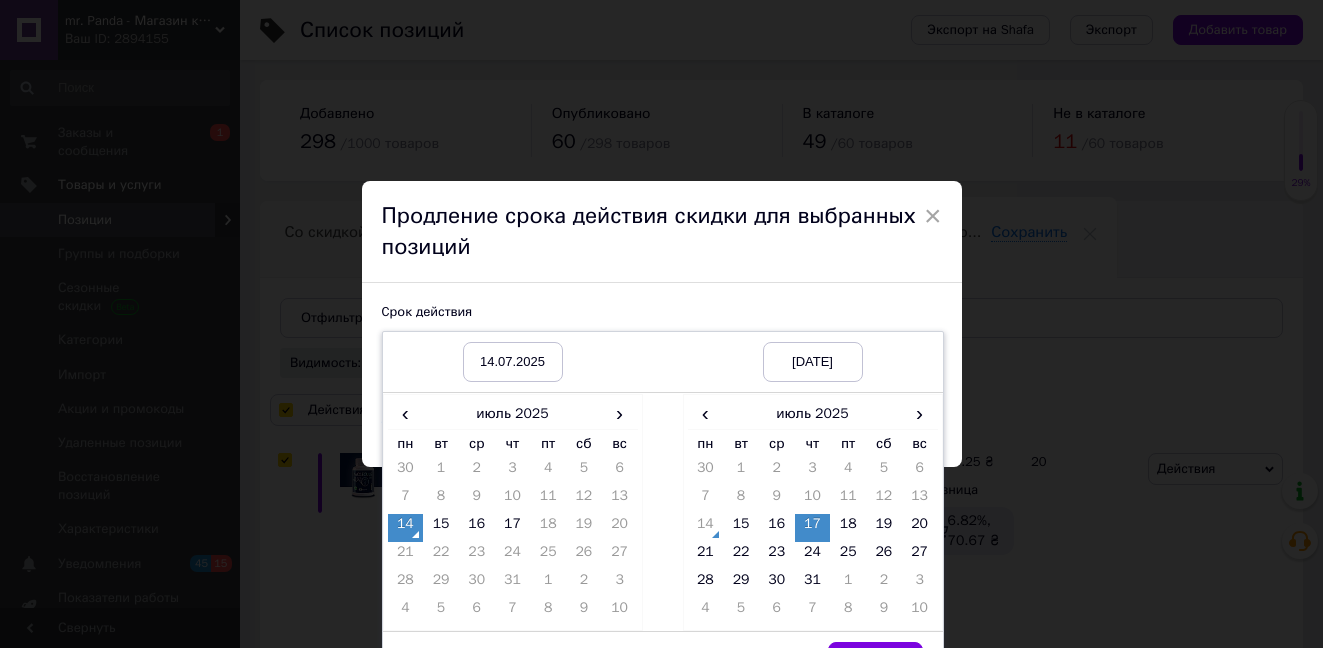 scroll, scrollTop: 43, scrollLeft: 0, axis: vertical 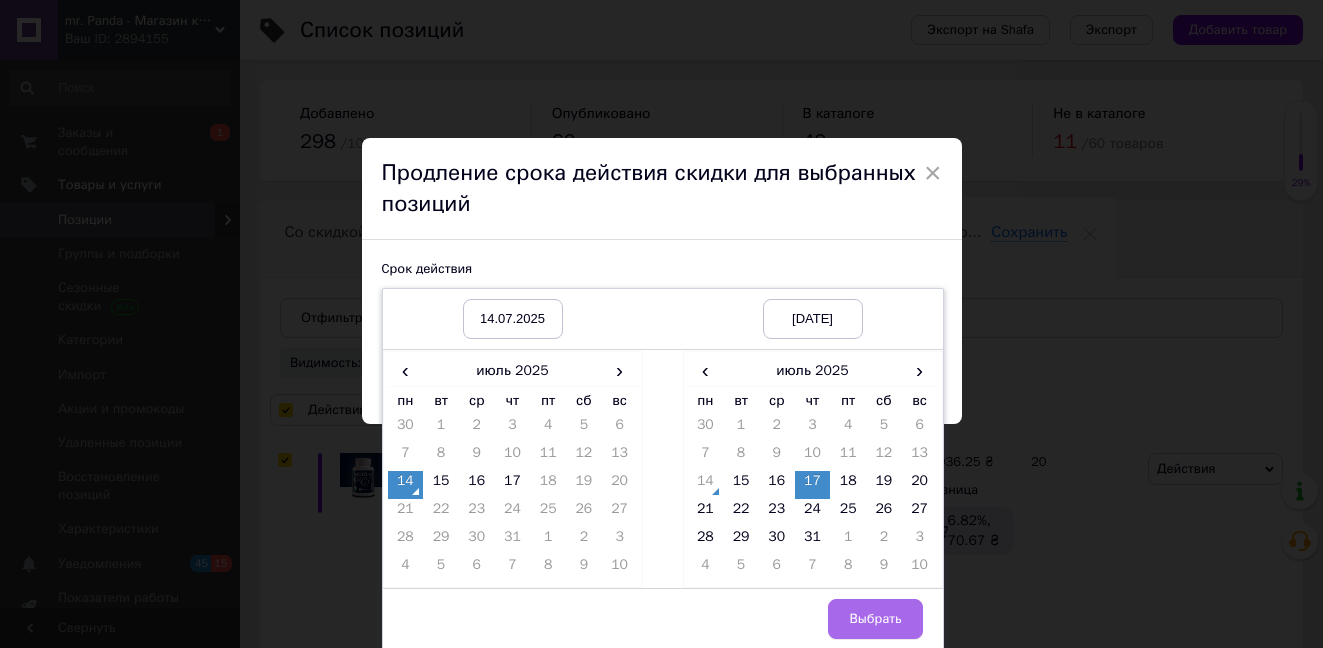 click on "Выбрать" at bounding box center [875, 619] 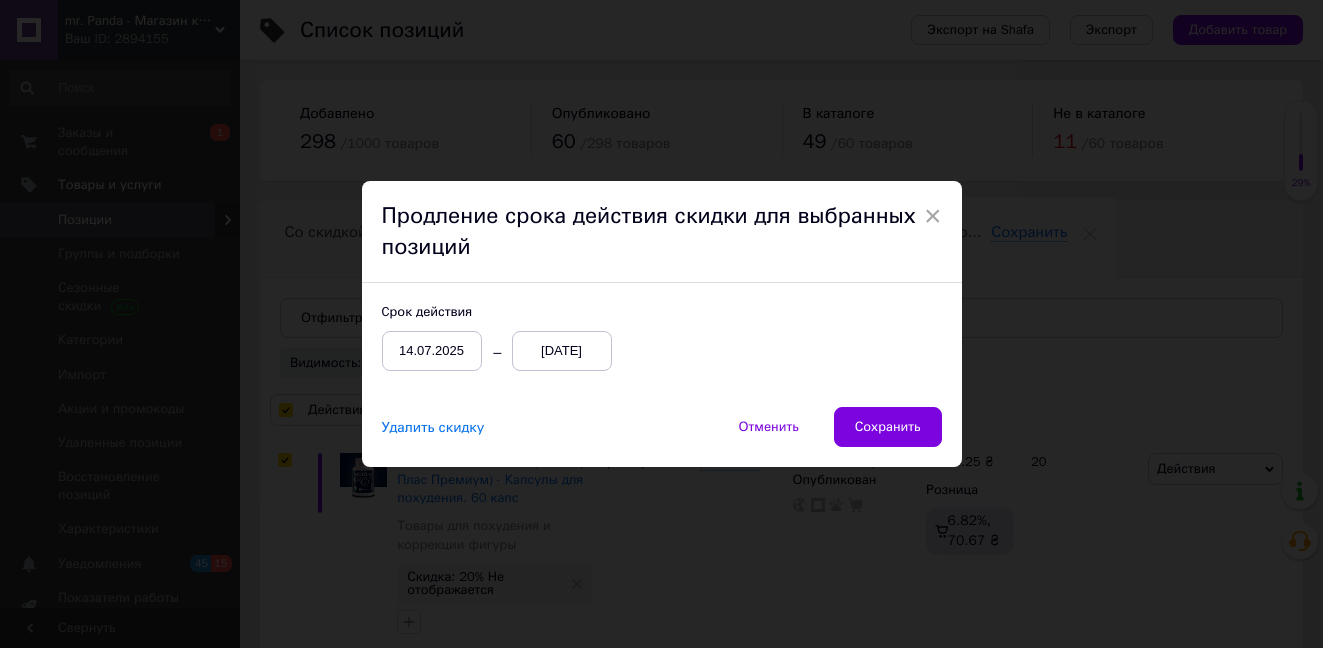 scroll, scrollTop: 0, scrollLeft: 0, axis: both 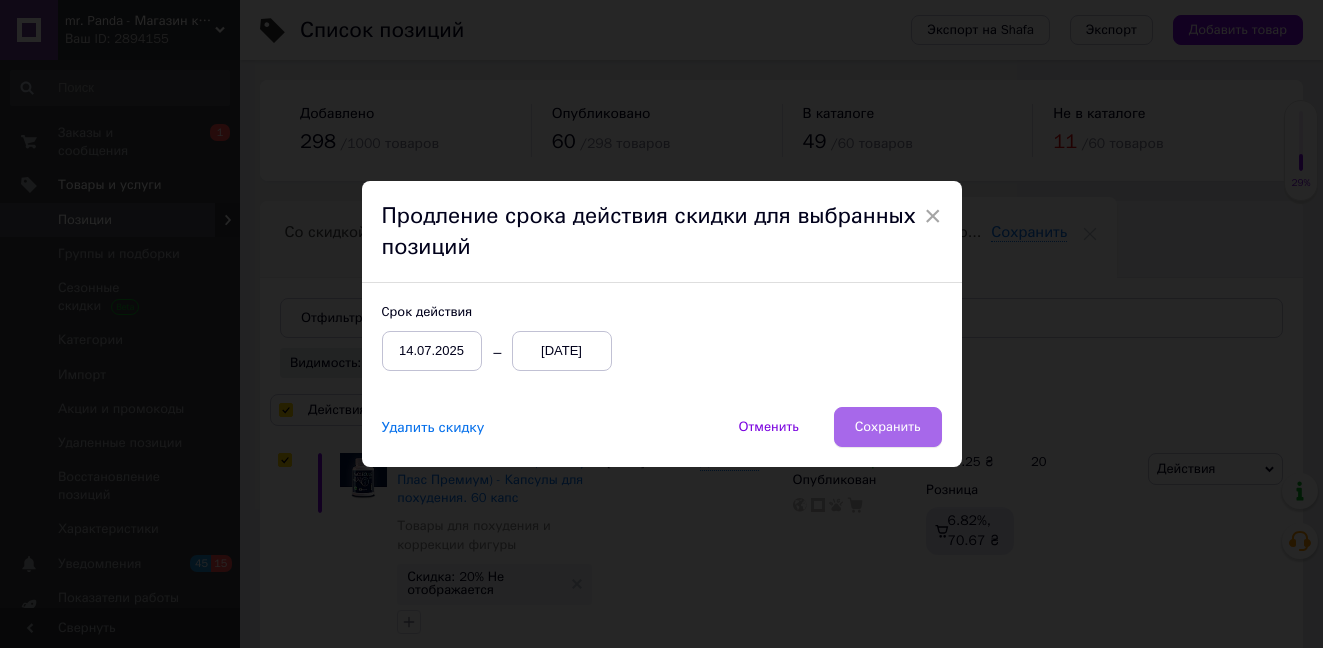 click on "Сохранить" at bounding box center [888, 427] 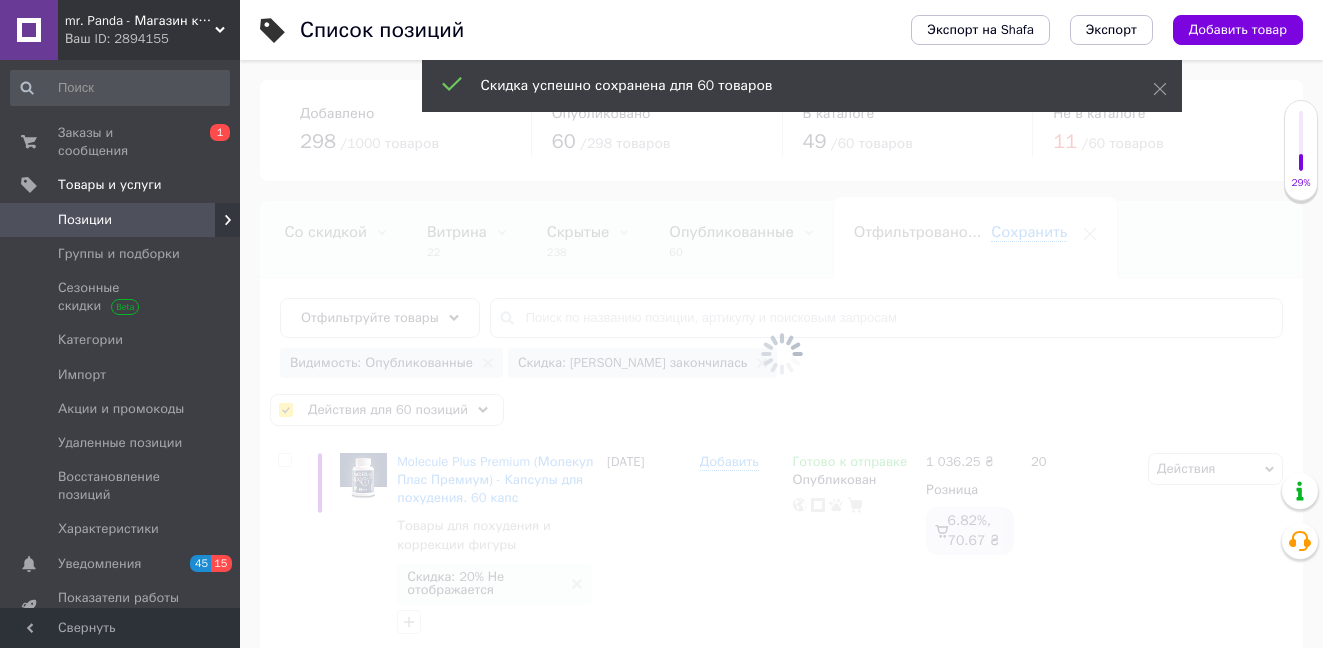 checkbox on "false" 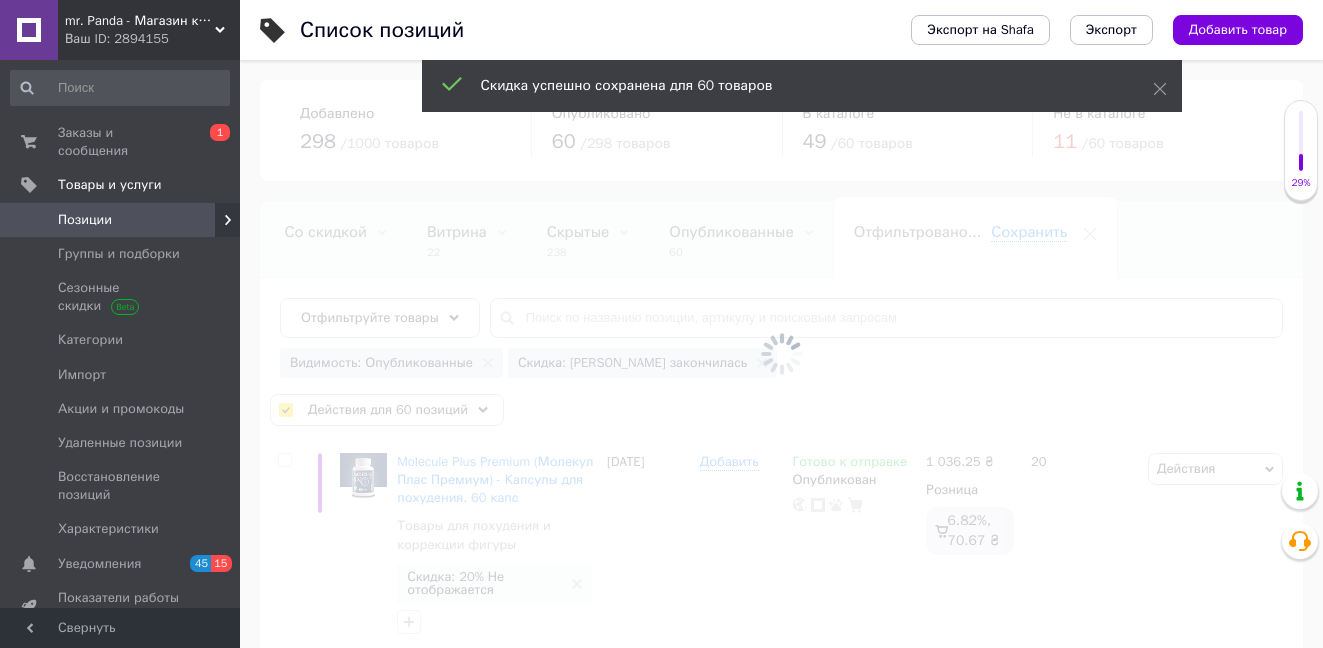 checkbox on "false" 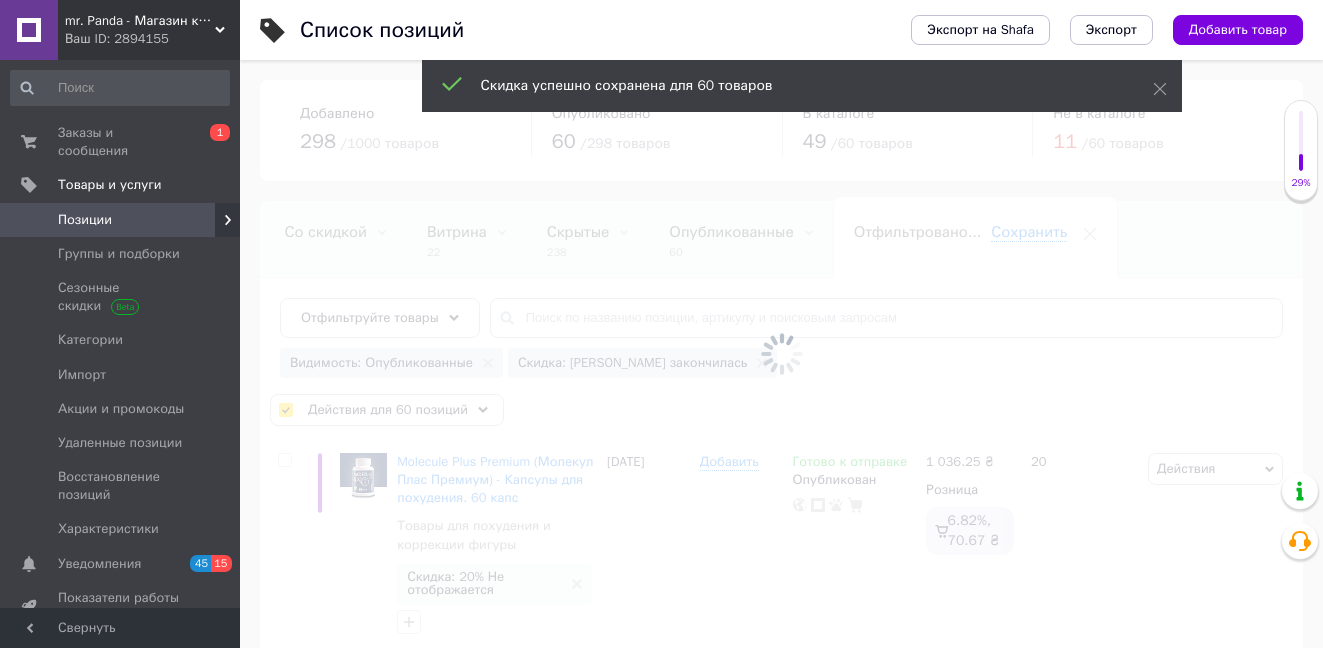 checkbox on "false" 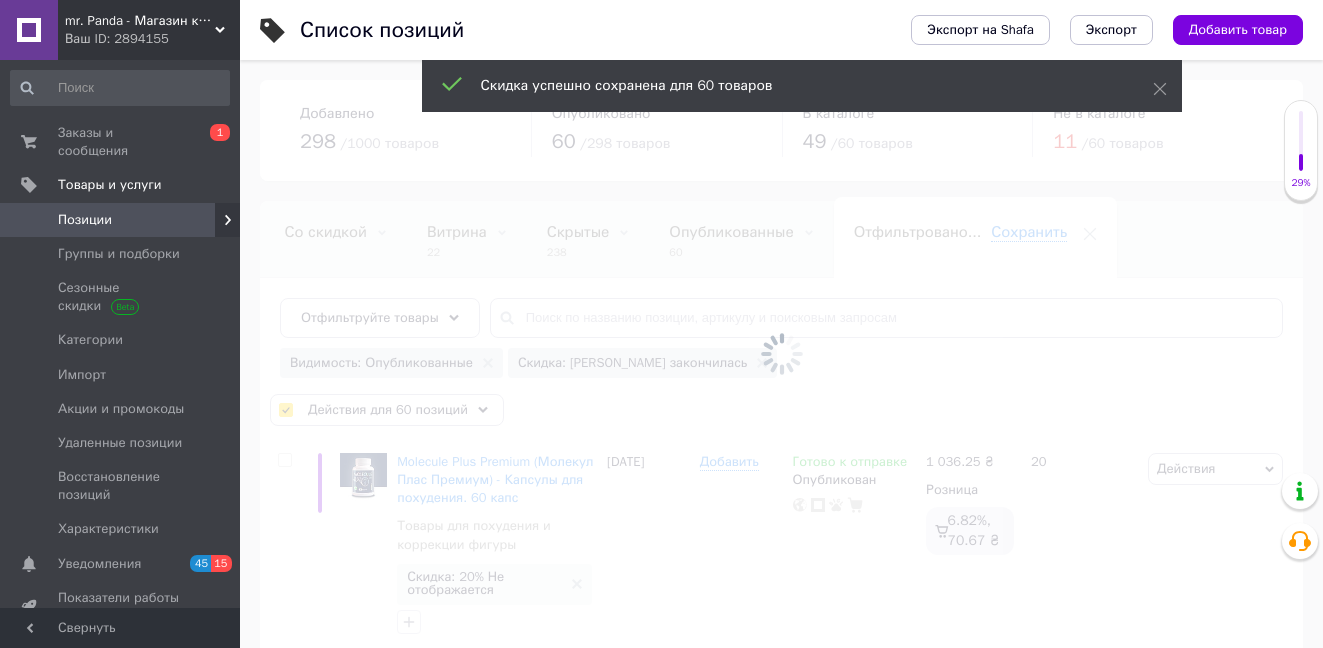 checkbox on "false" 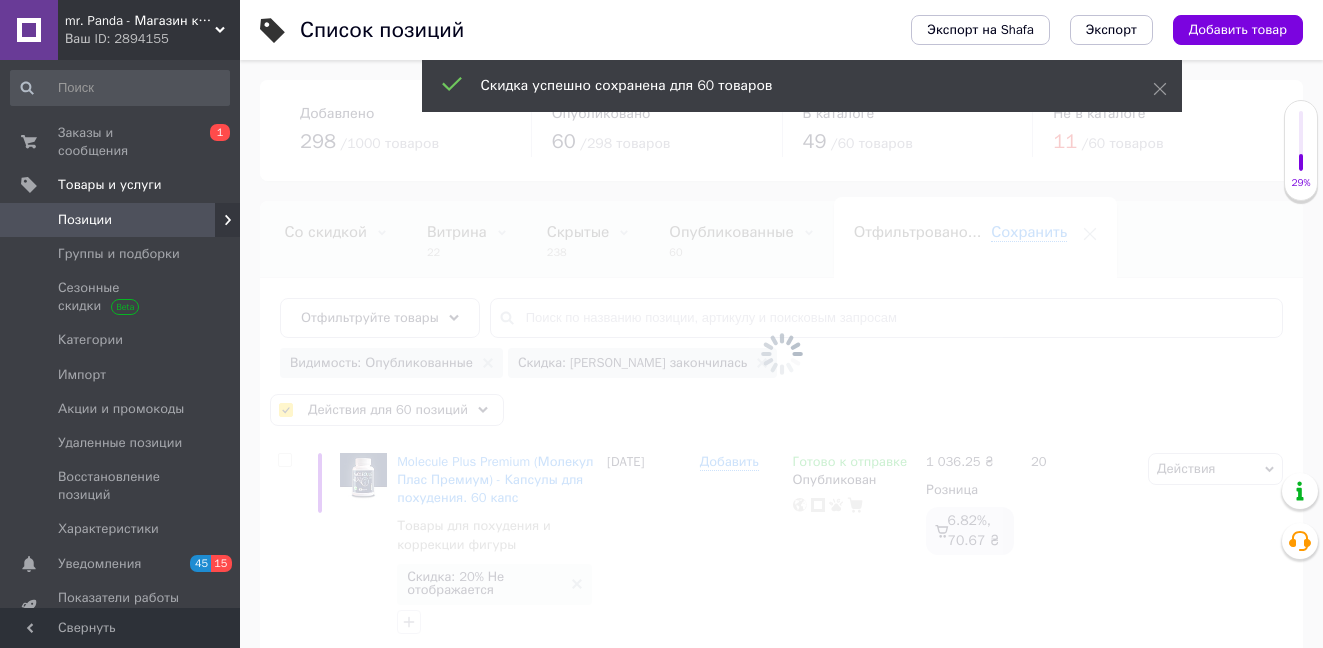 checkbox on "false" 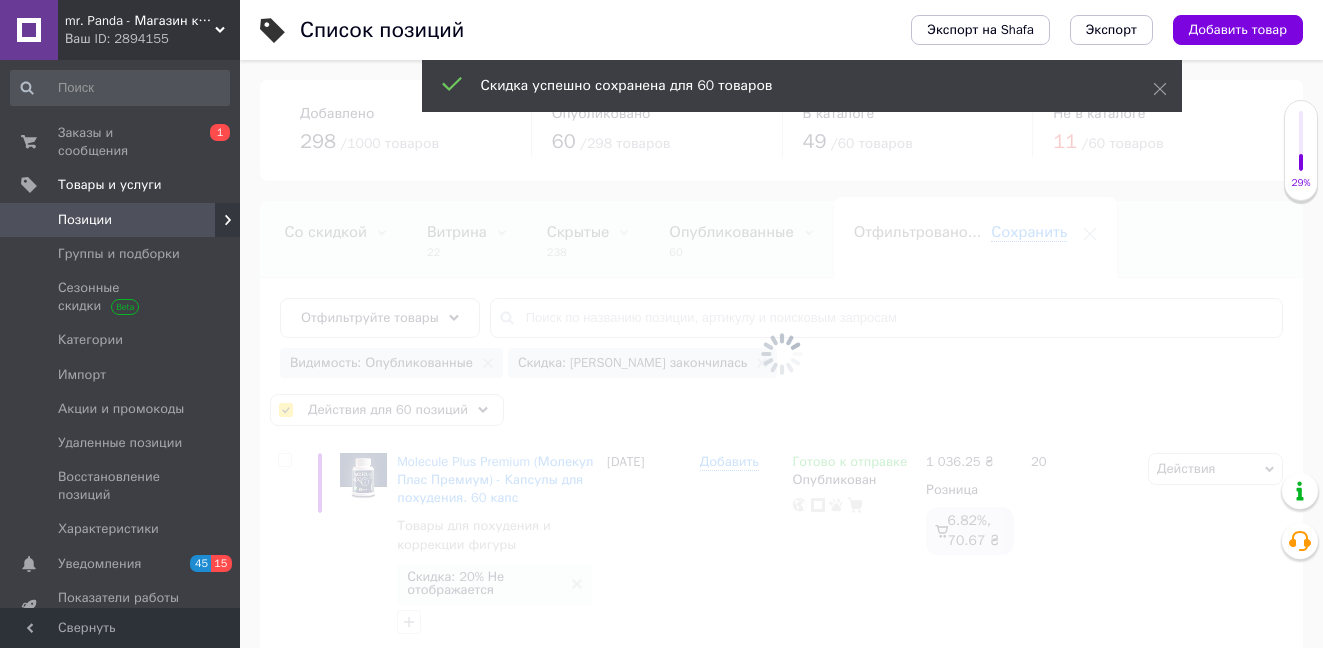 checkbox on "false" 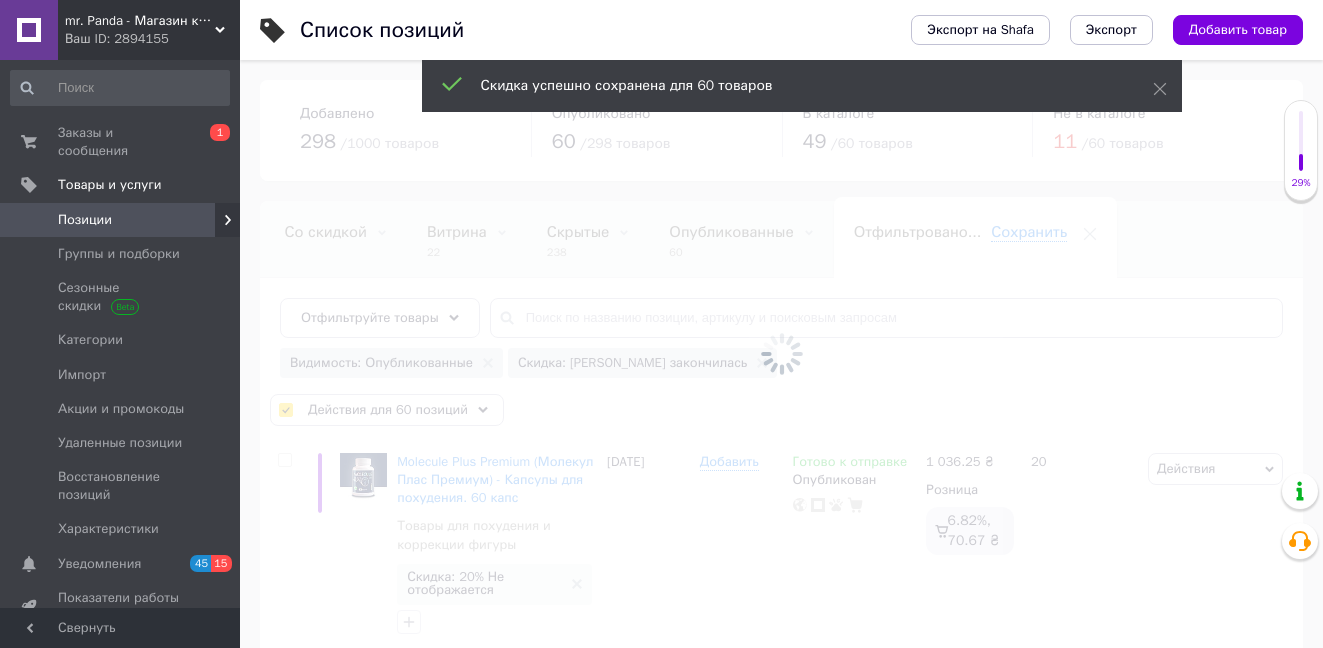 checkbox on "false" 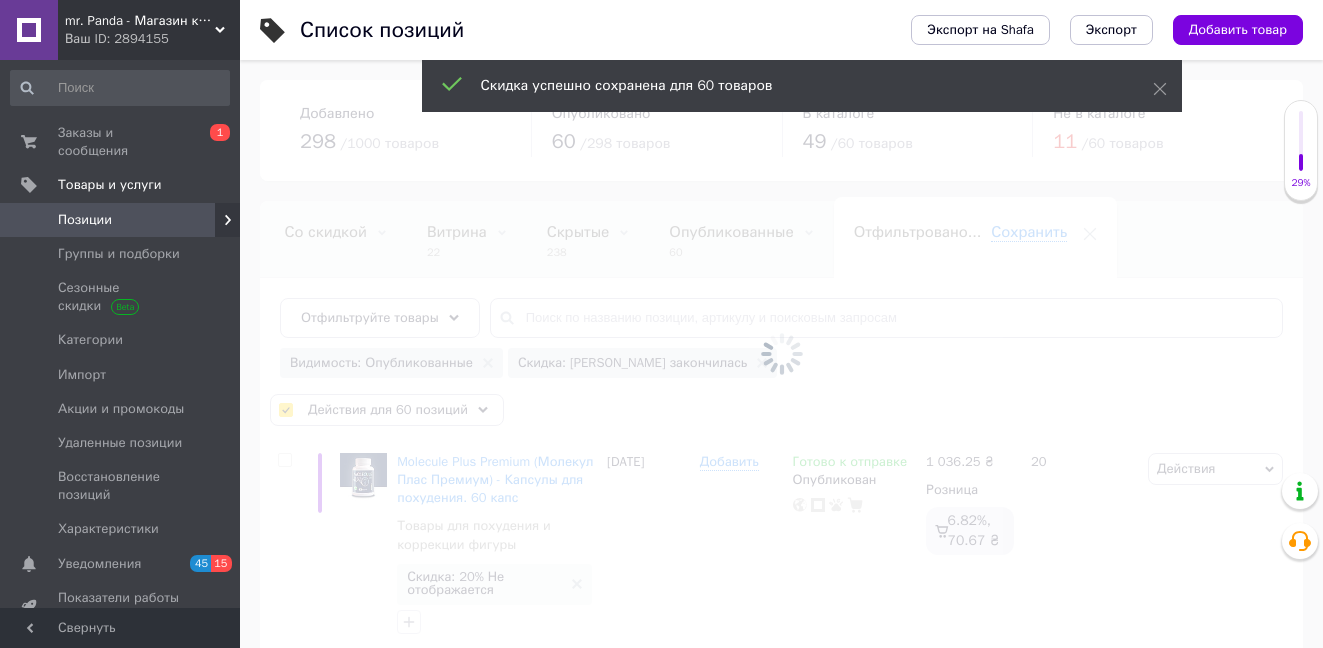 checkbox on "false" 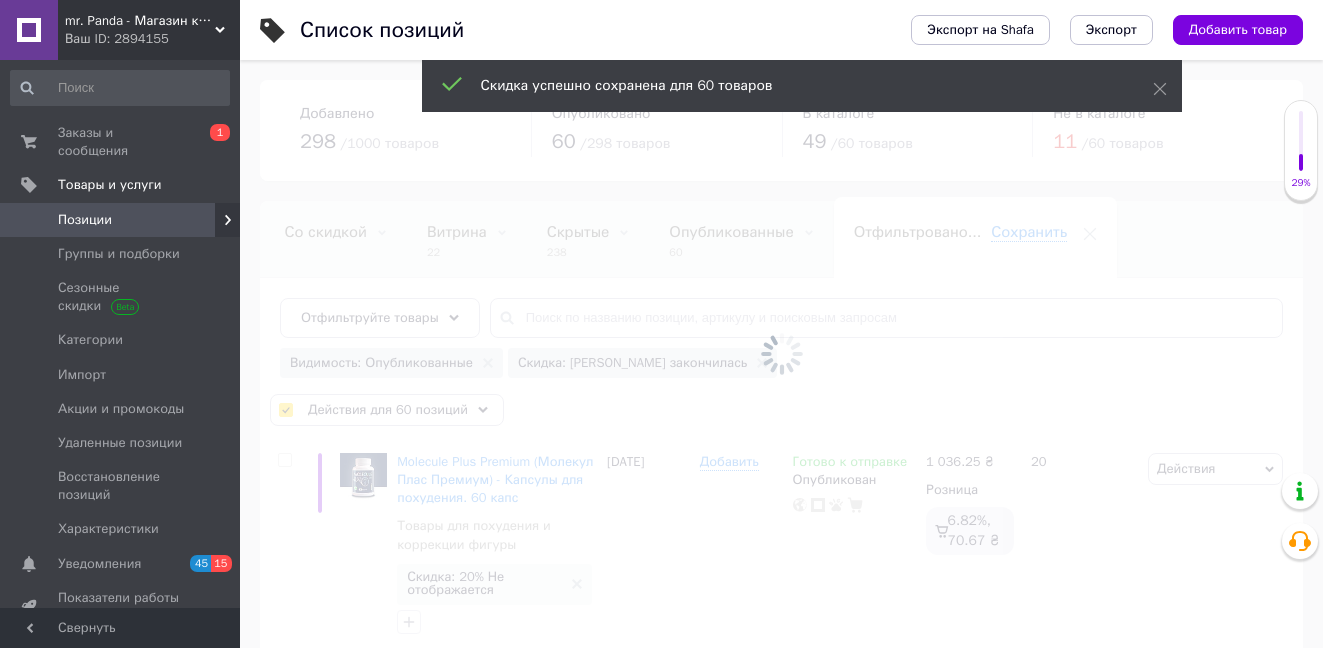 checkbox on "false" 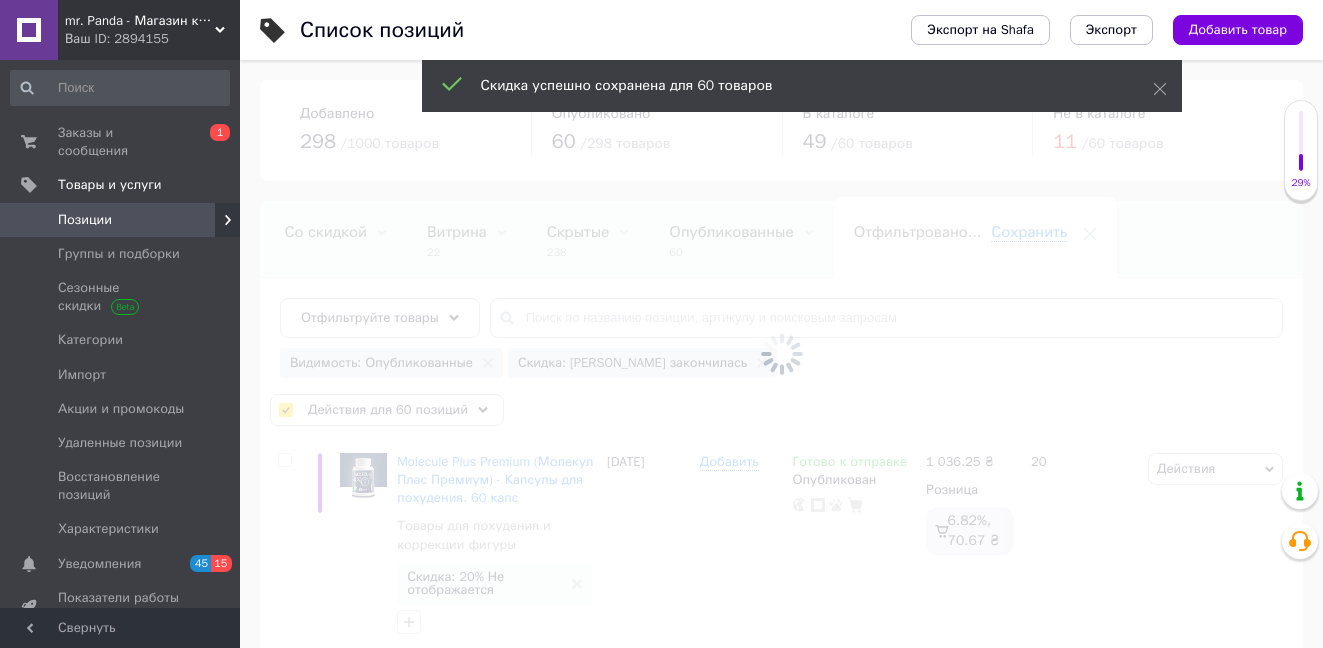 checkbox on "false" 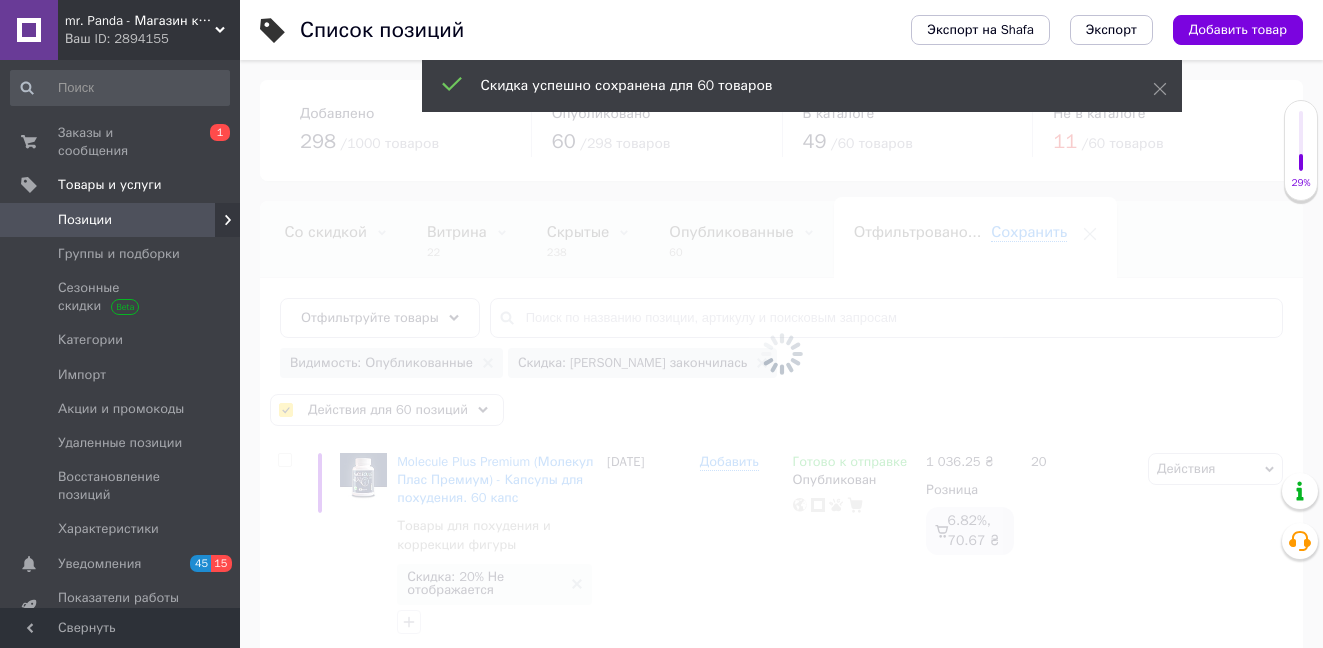 checkbox on "false" 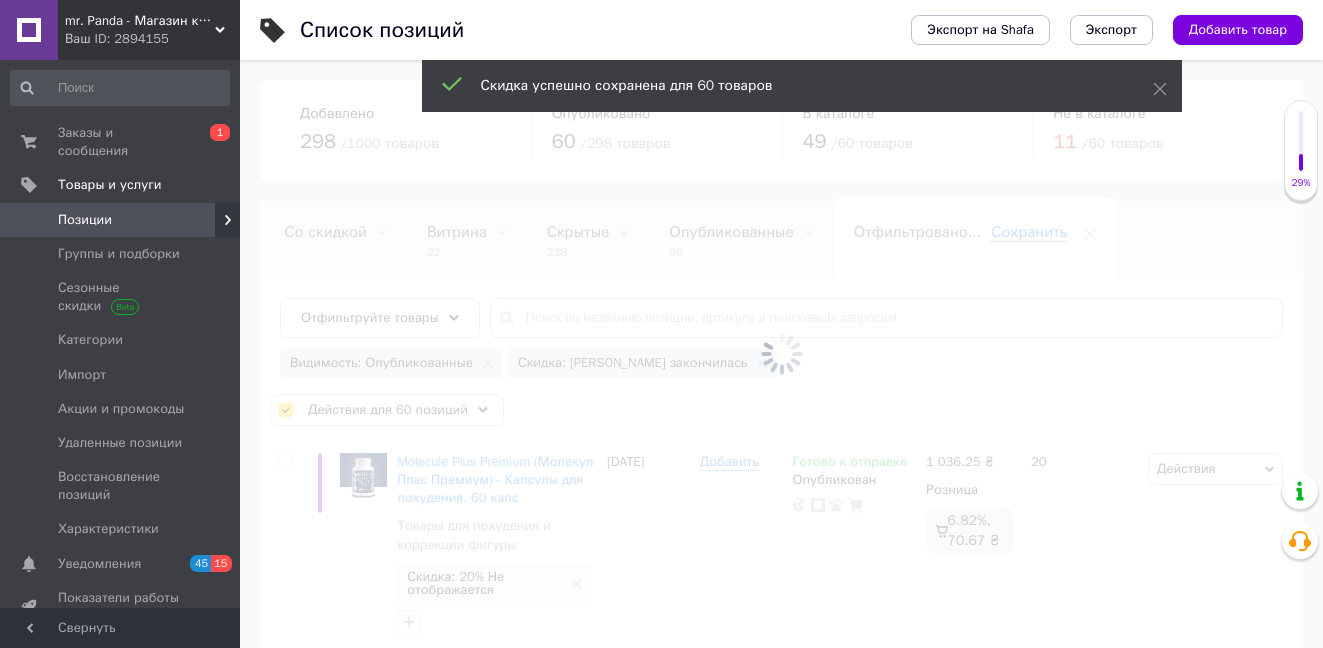 checkbox on "false" 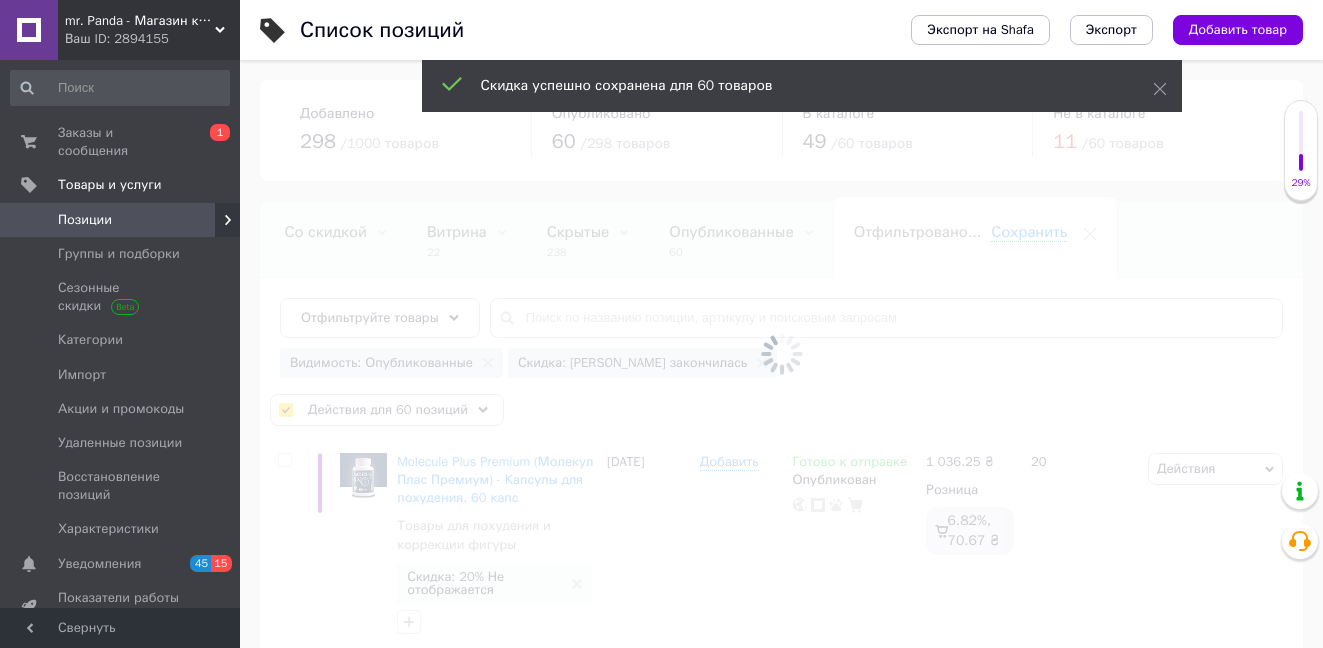 checkbox on "false" 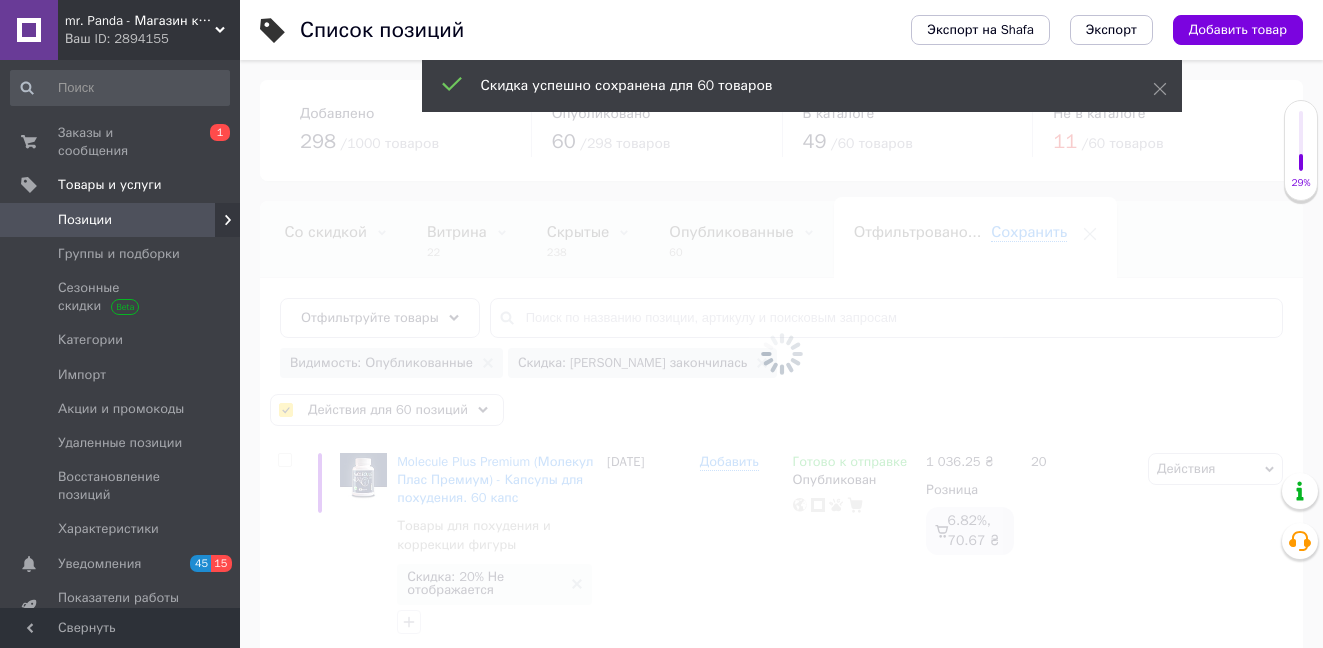 checkbox on "false" 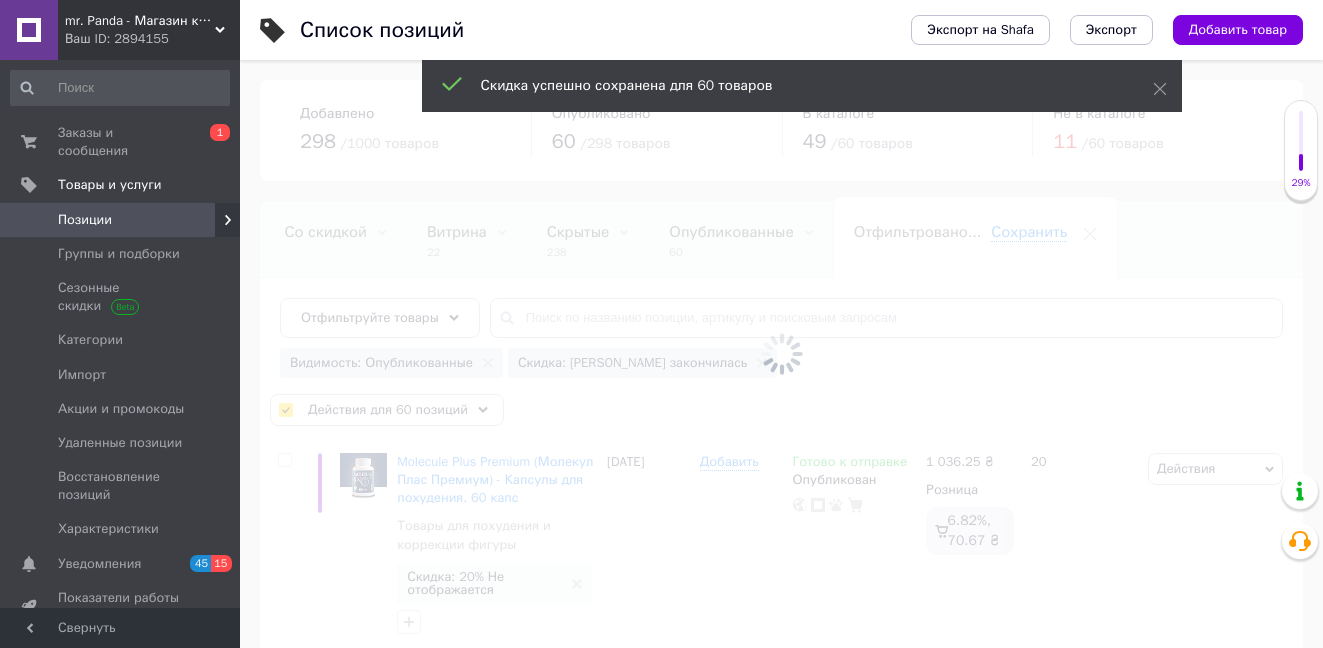 checkbox on "false" 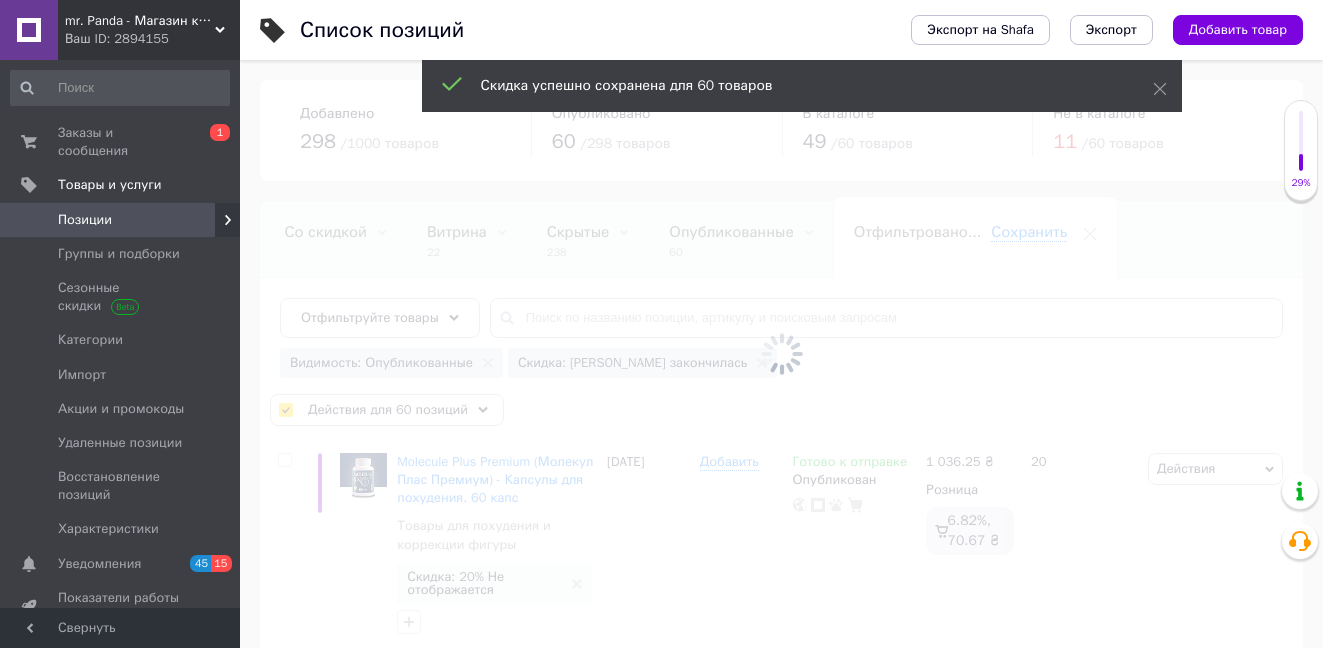 checkbox on "false" 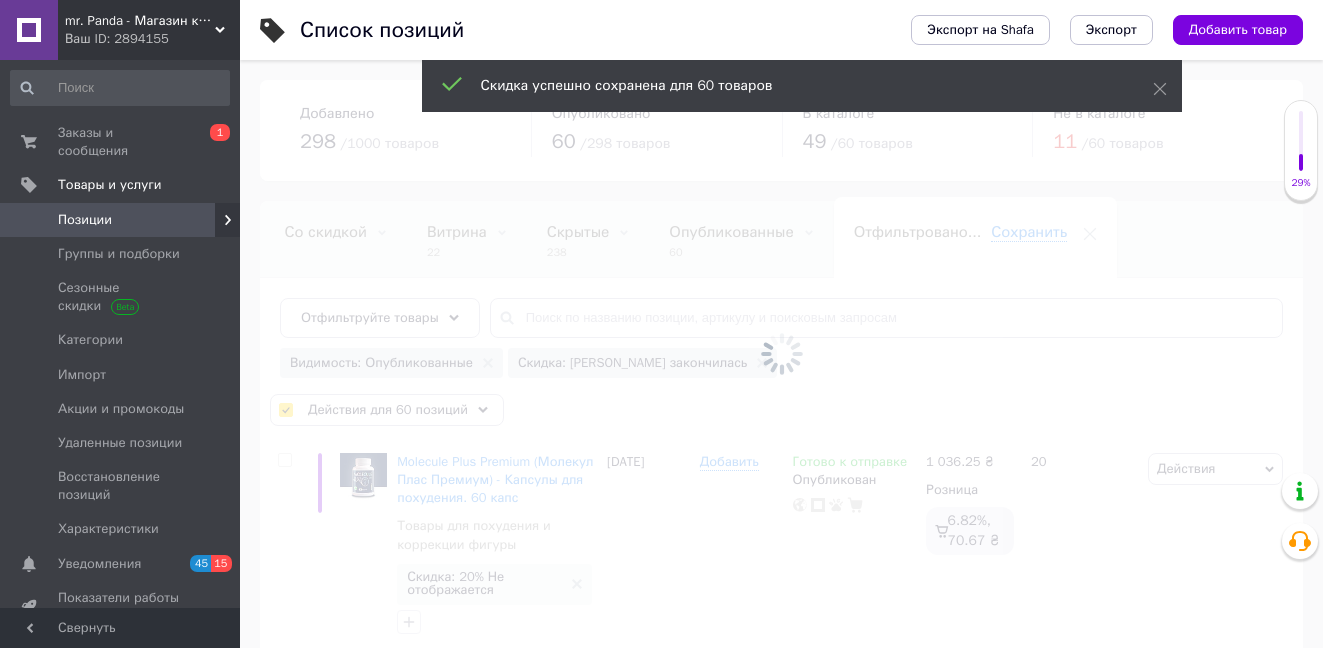 checkbox on "false" 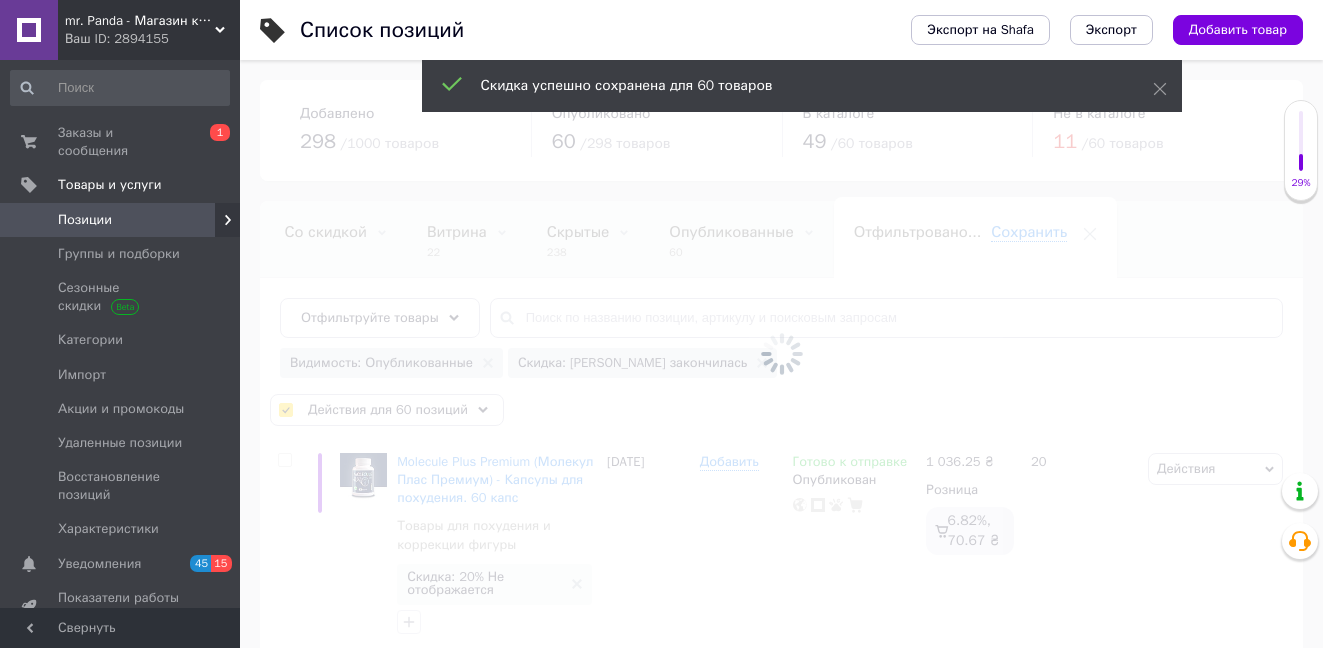 checkbox on "false" 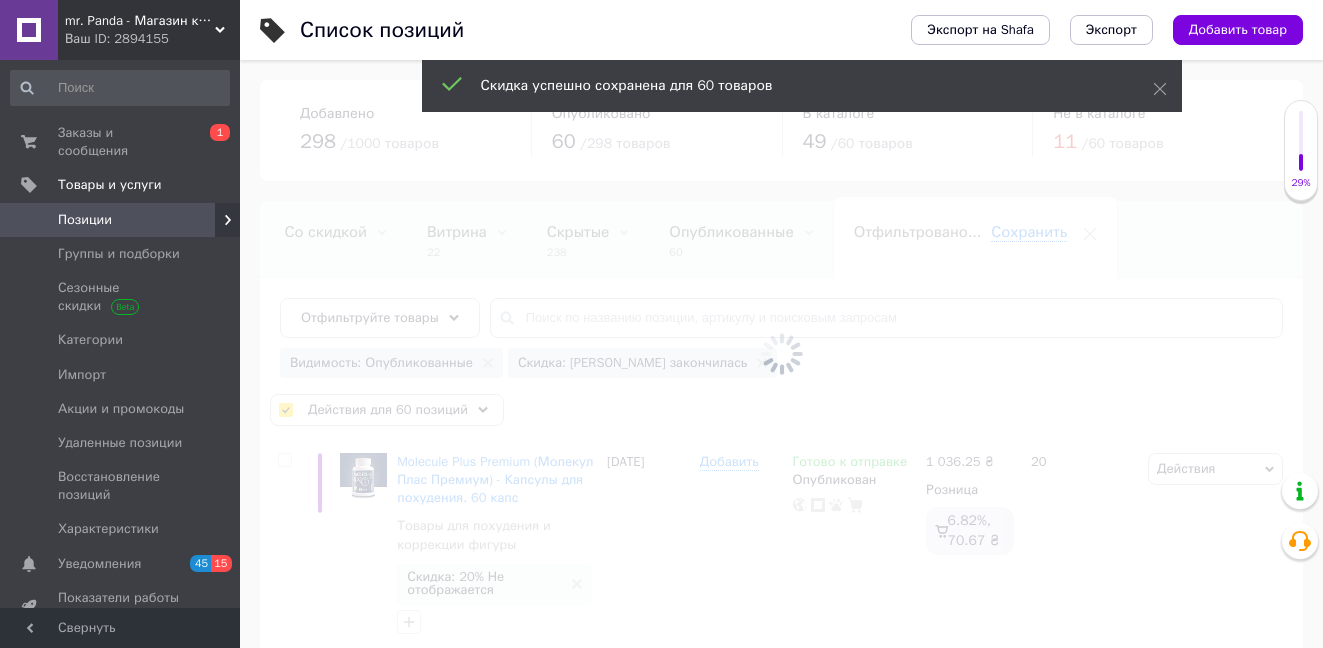 checkbox on "false" 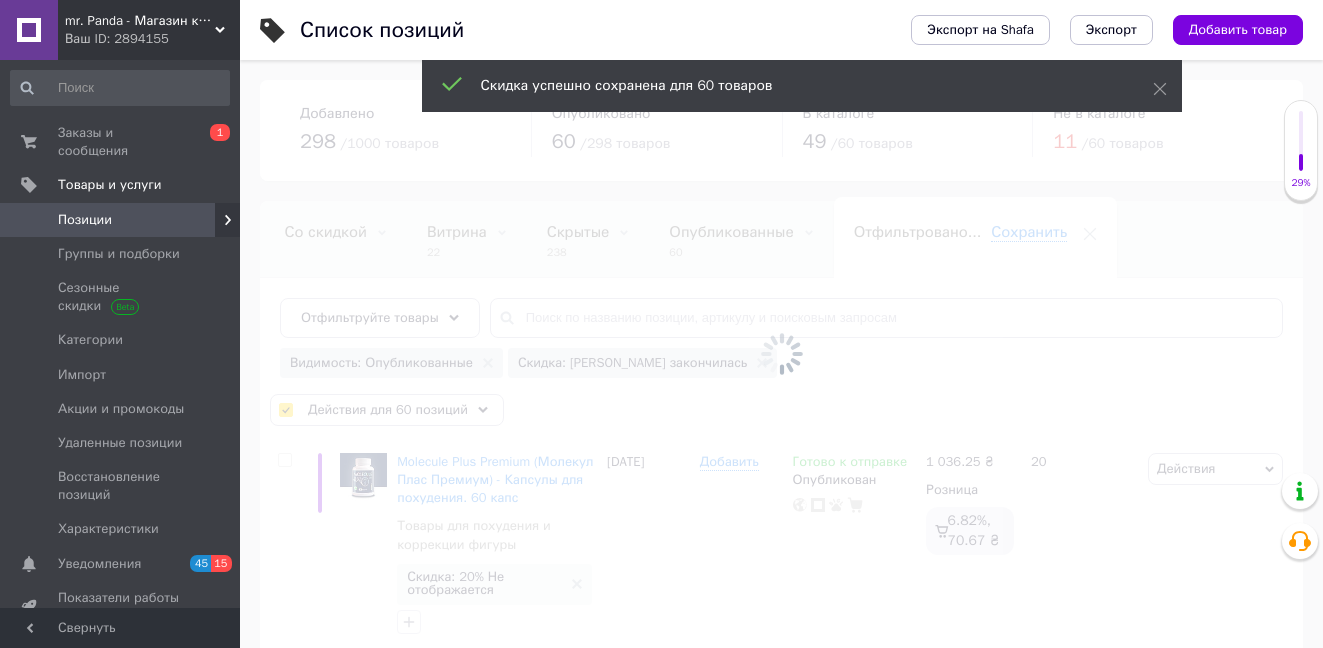 checkbox on "false" 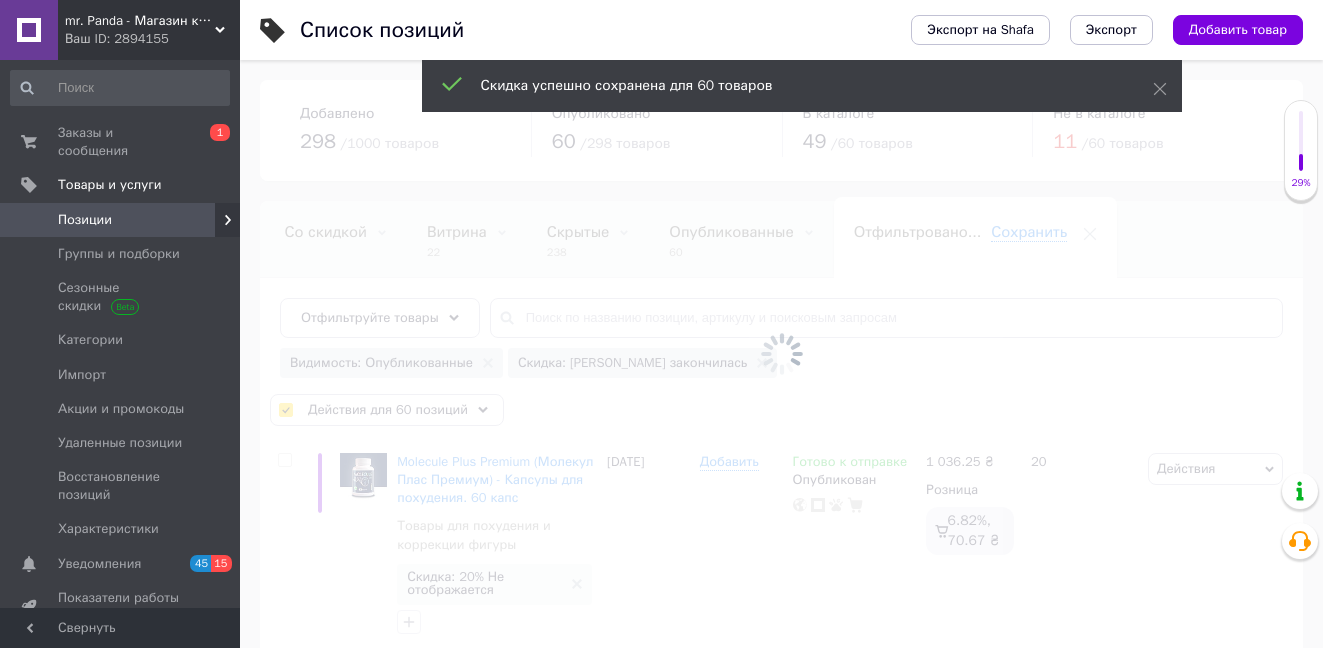 checkbox on "false" 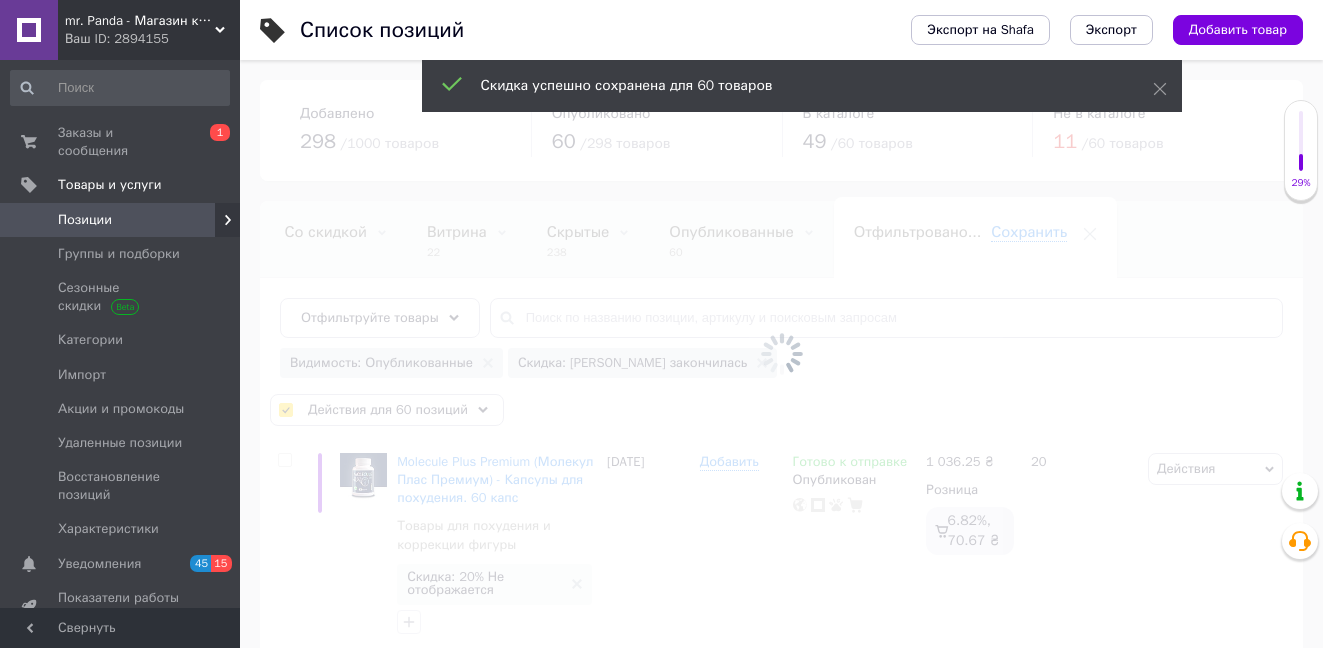 checkbox on "false" 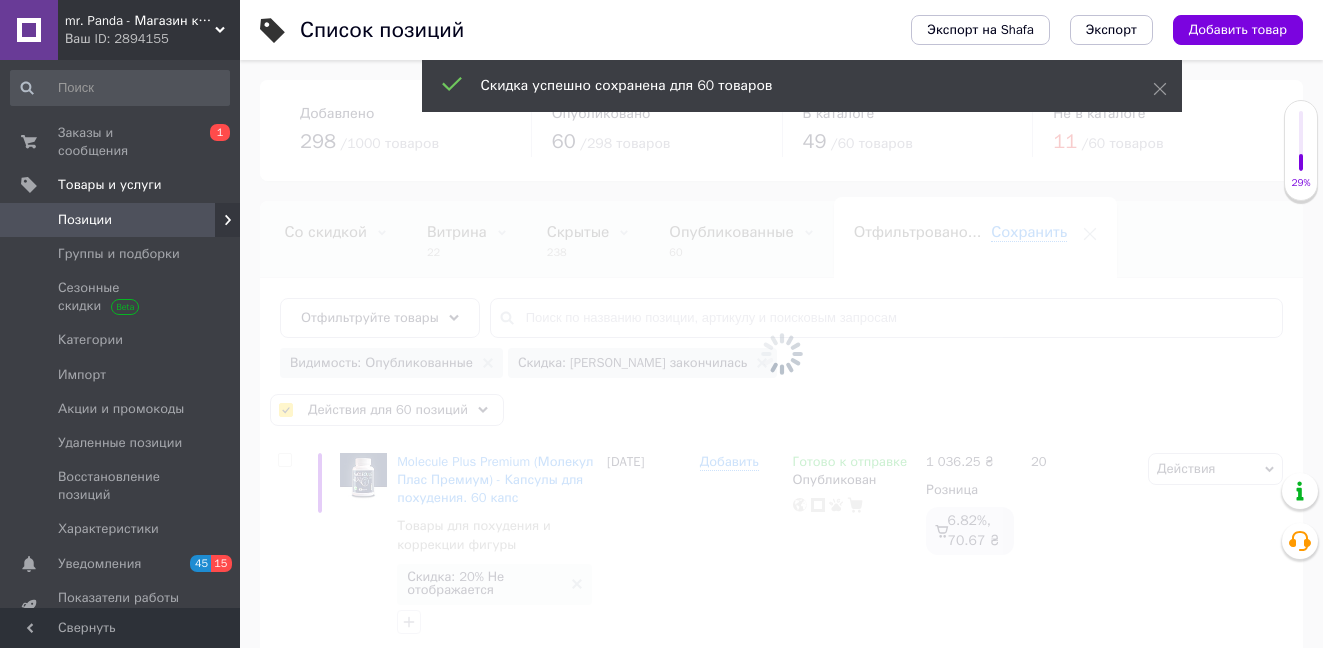 checkbox on "false" 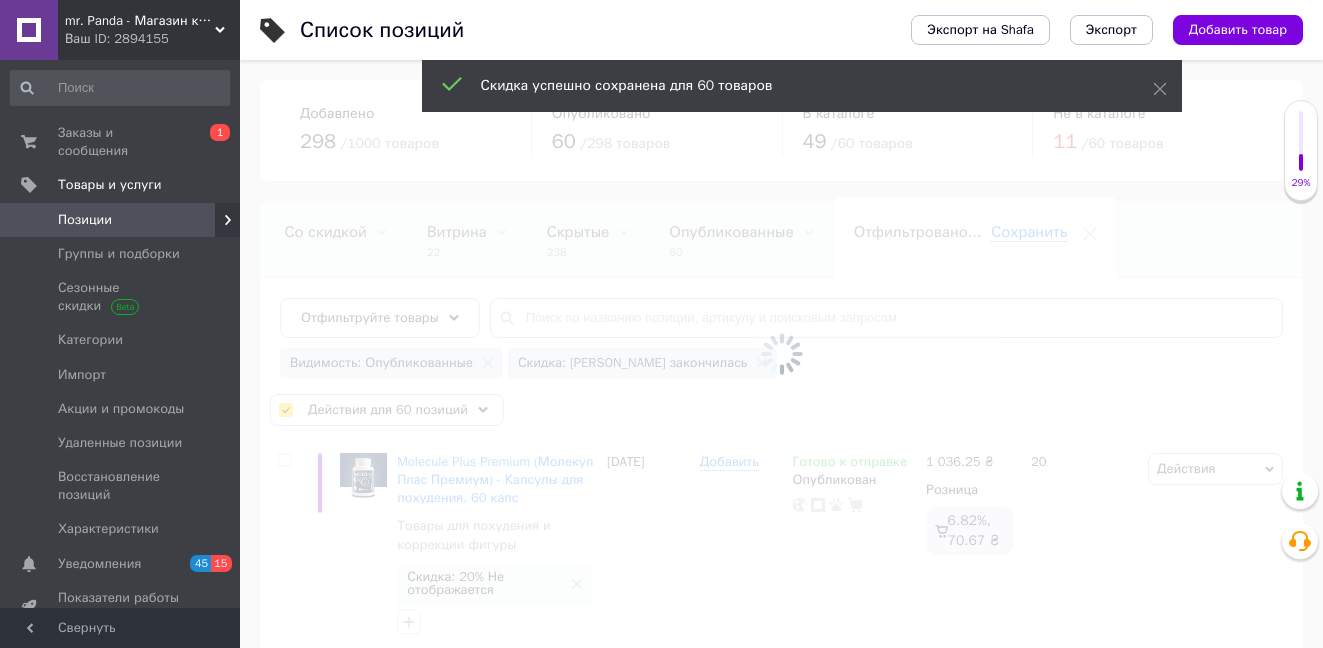 checkbox on "false" 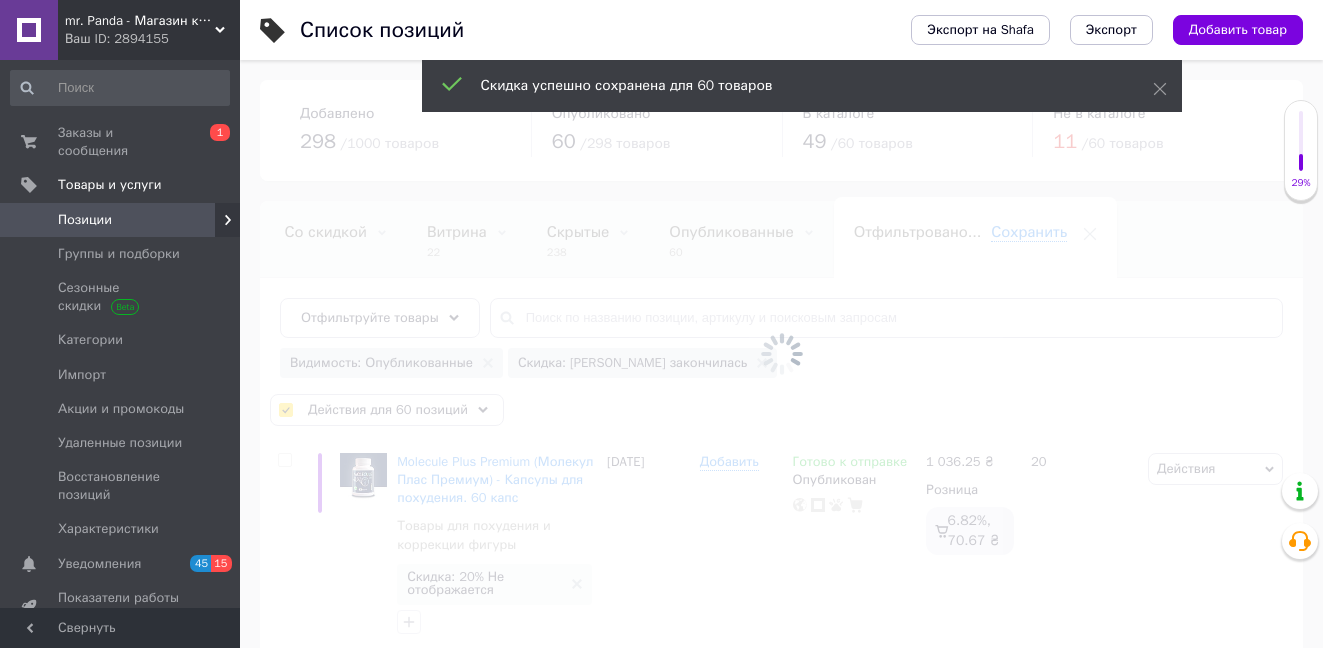 checkbox on "false" 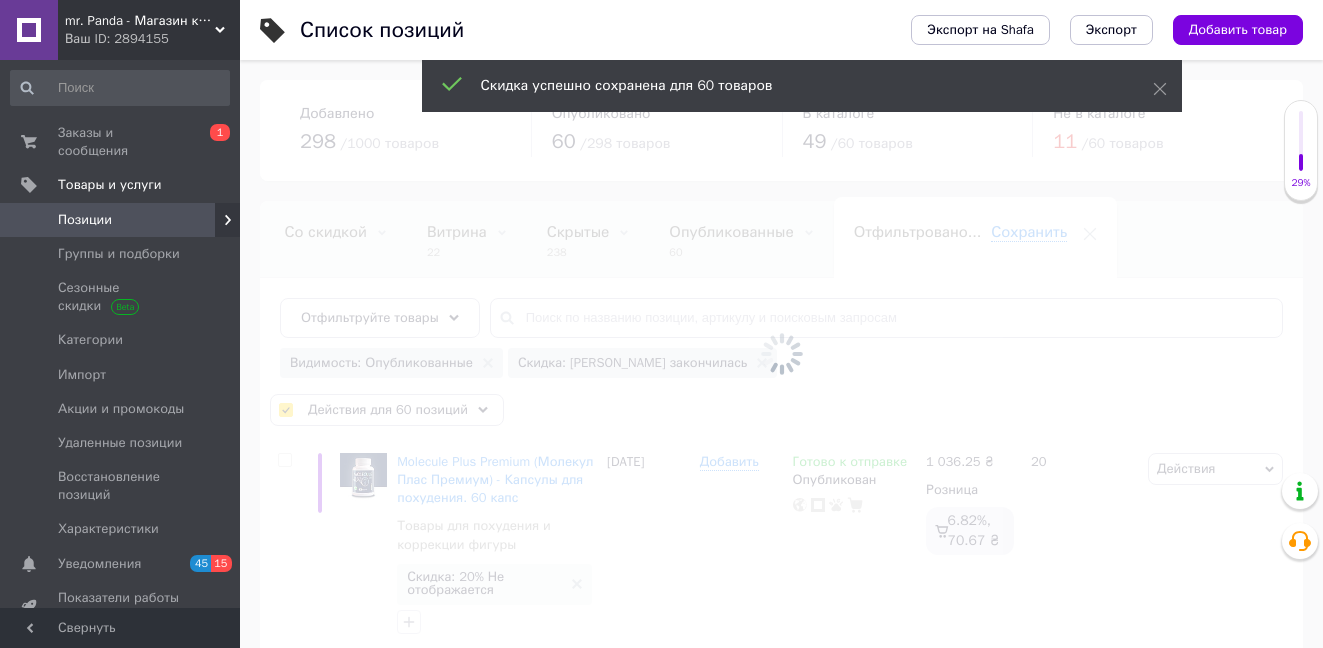 checkbox on "false" 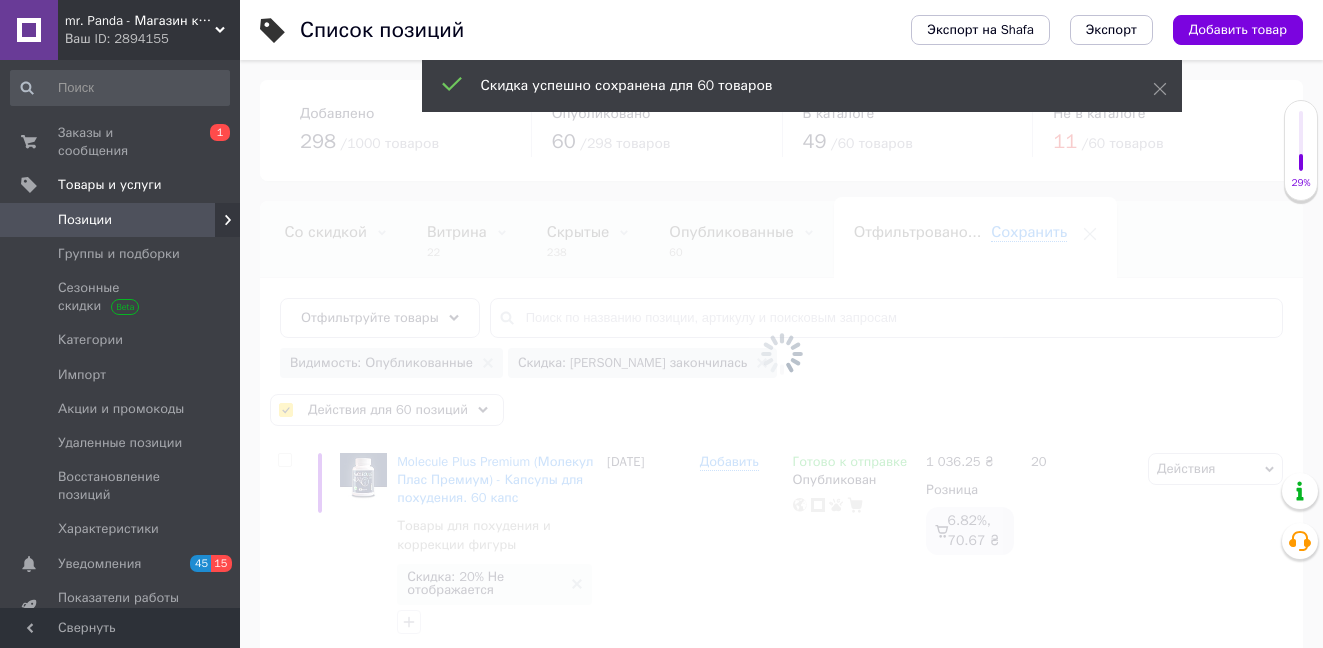 checkbox on "false" 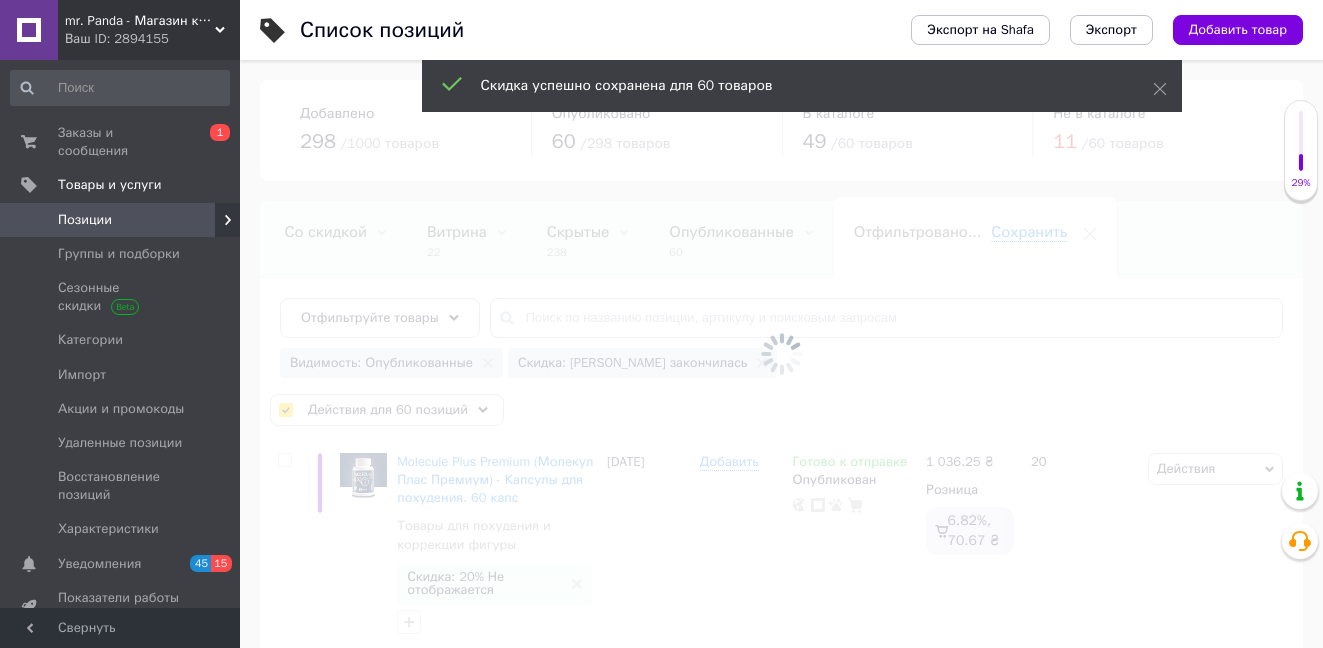 checkbox on "false" 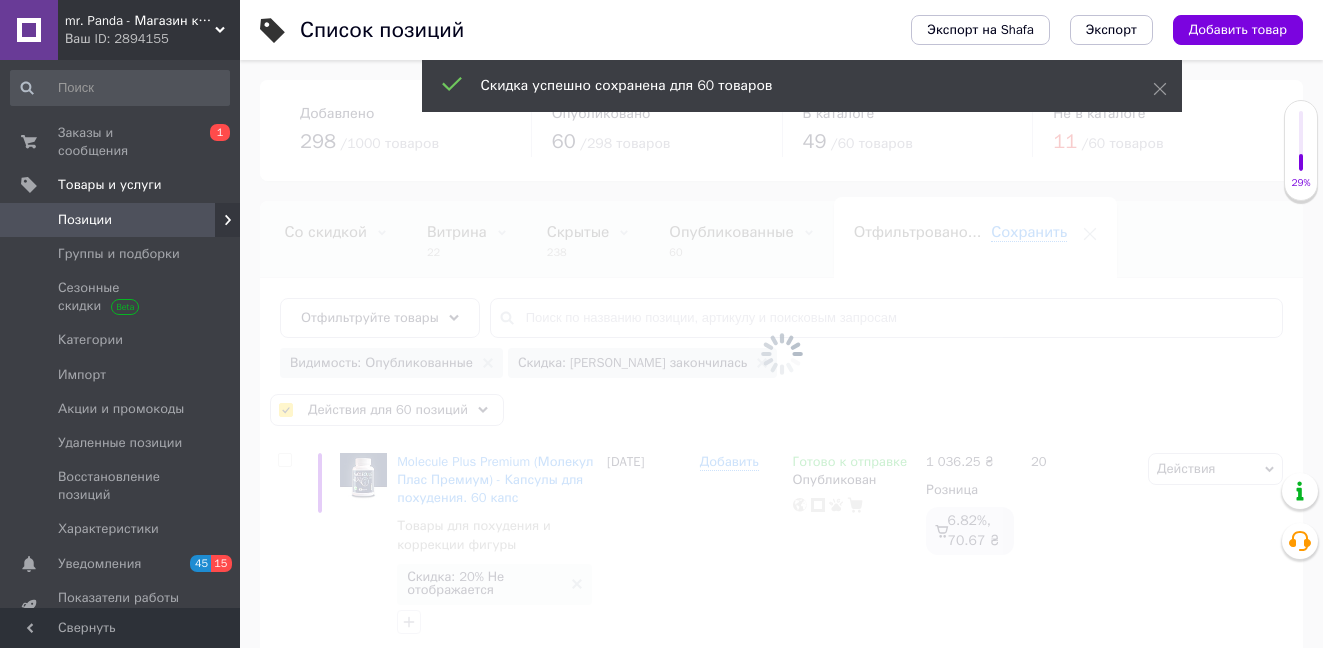checkbox on "false" 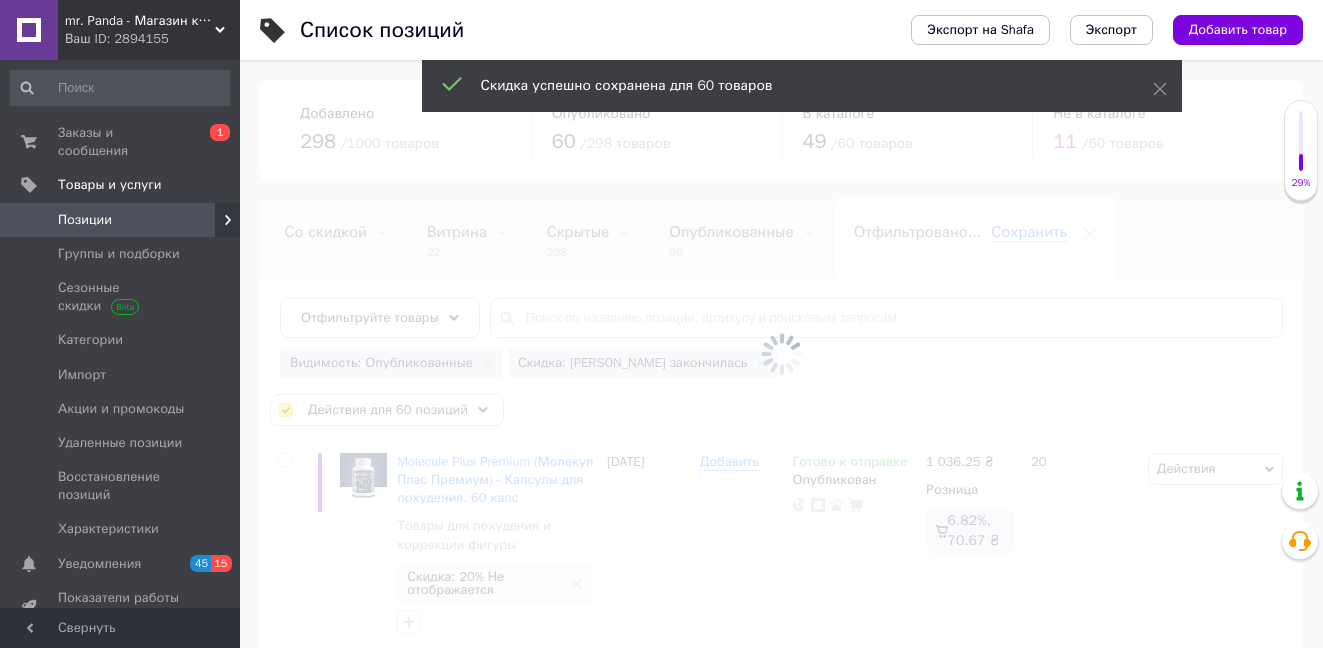 checkbox on "false" 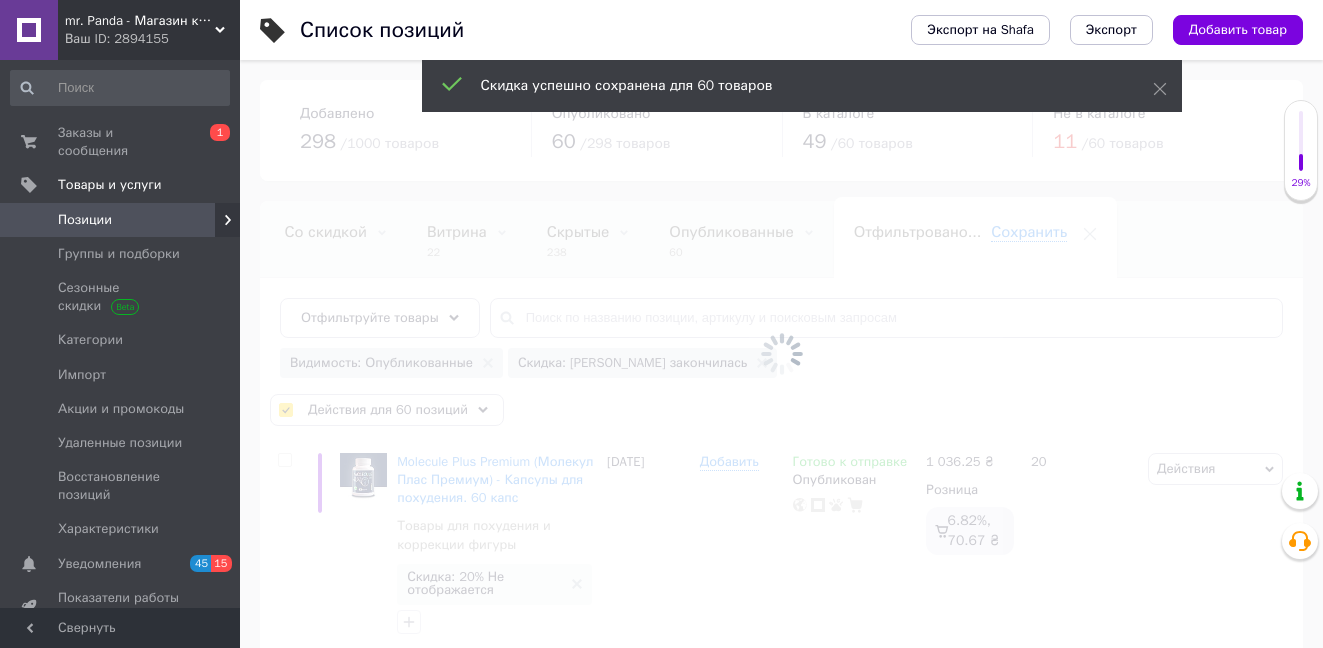 checkbox on "false" 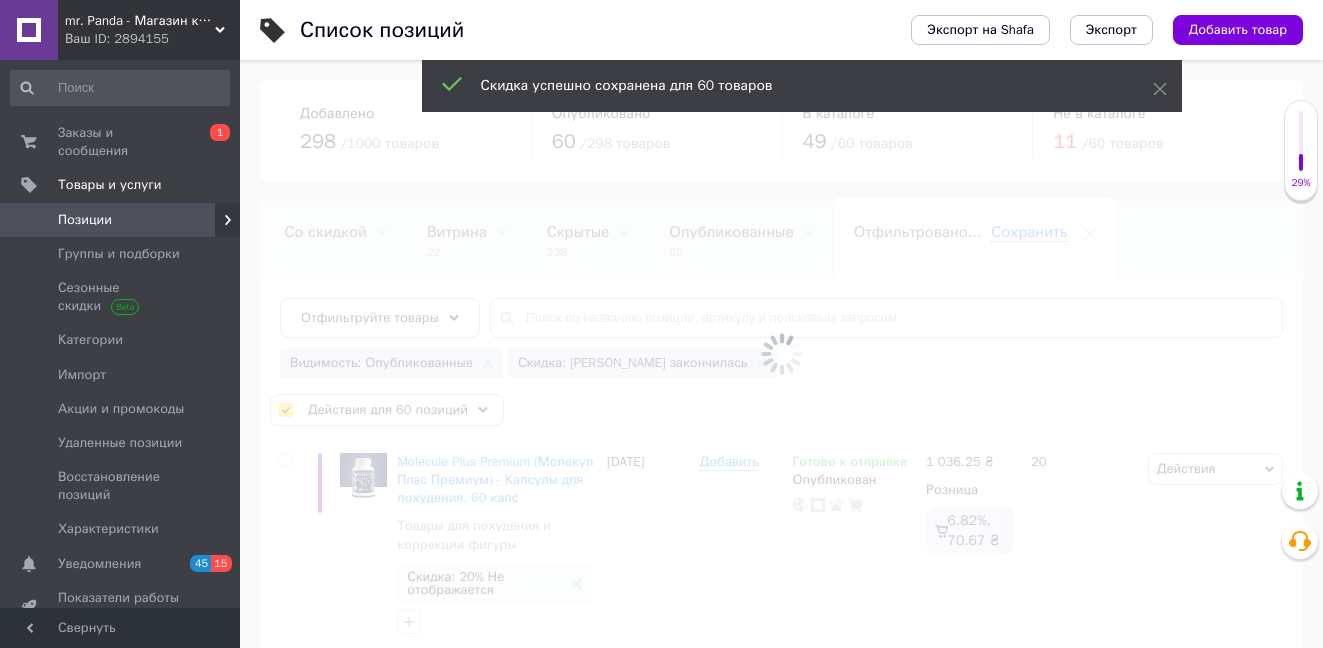 checkbox on "false" 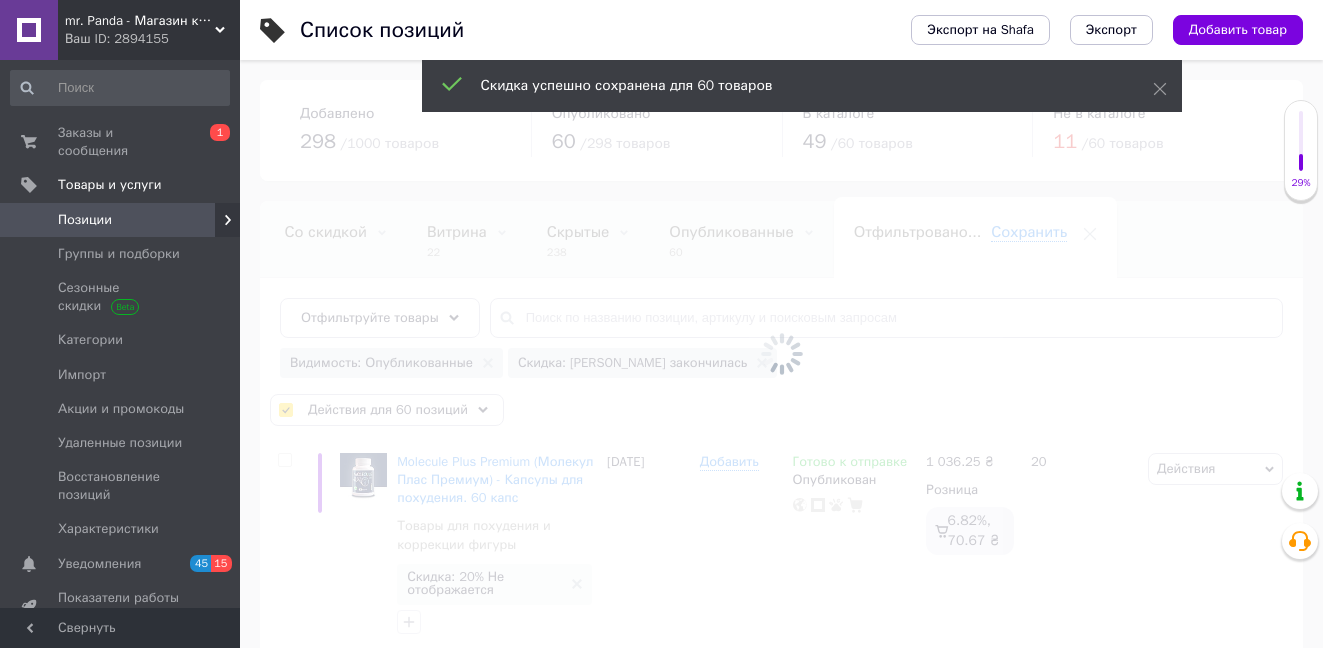 checkbox on "false" 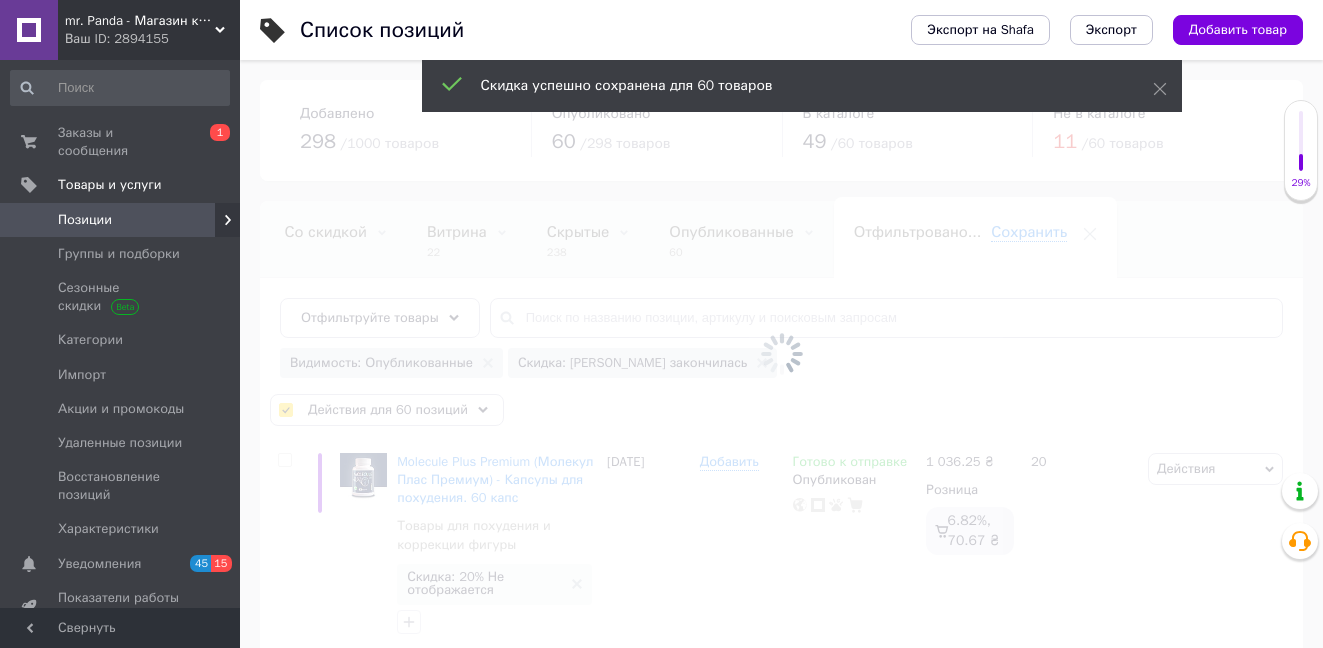 checkbox on "false" 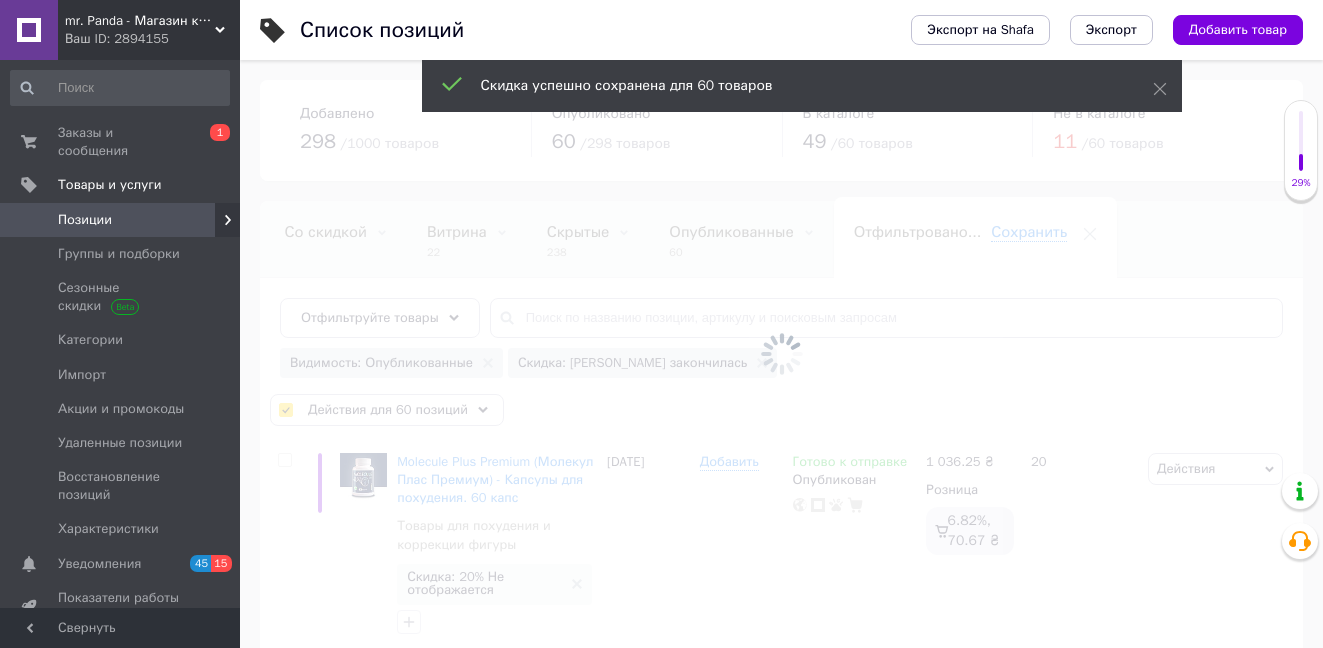 checkbox on "false" 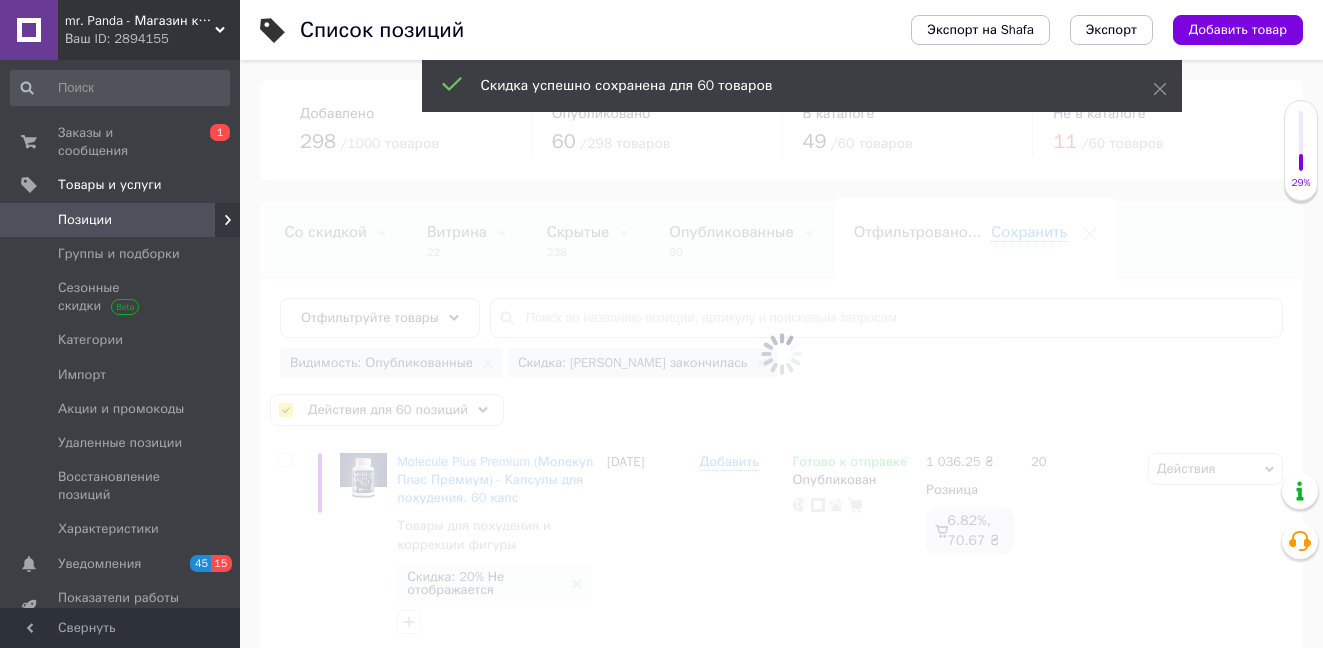 checkbox on "false" 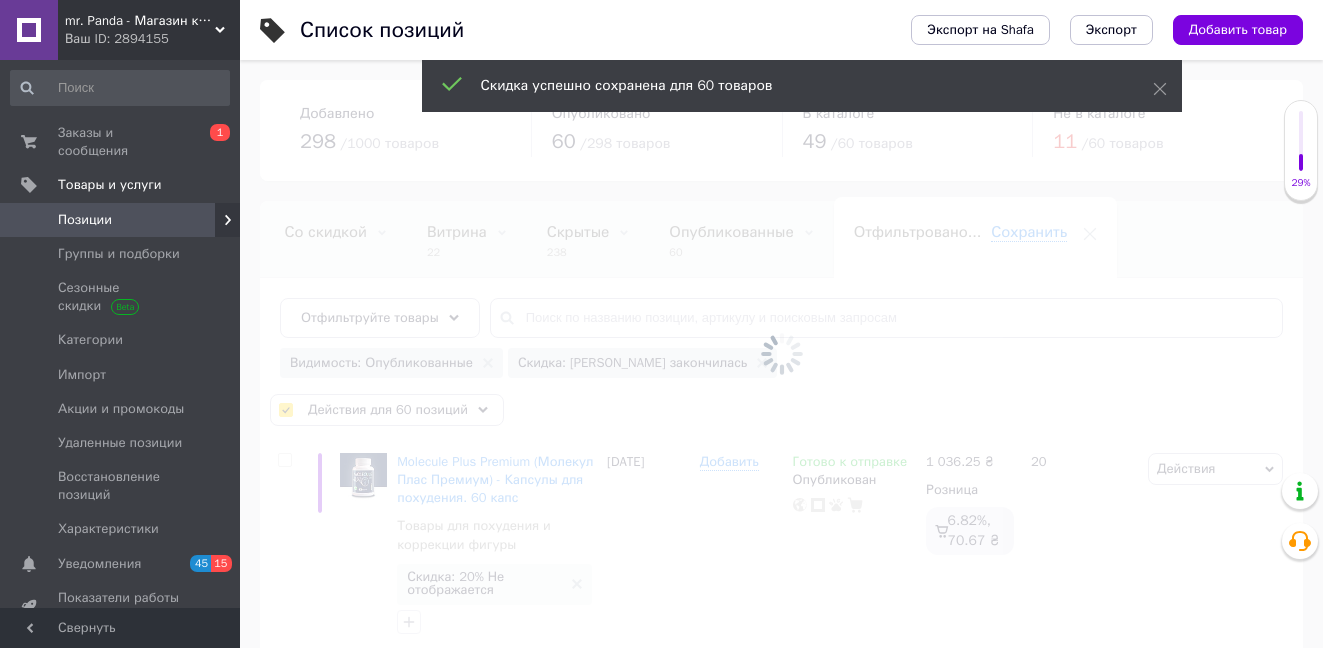 checkbox on "false" 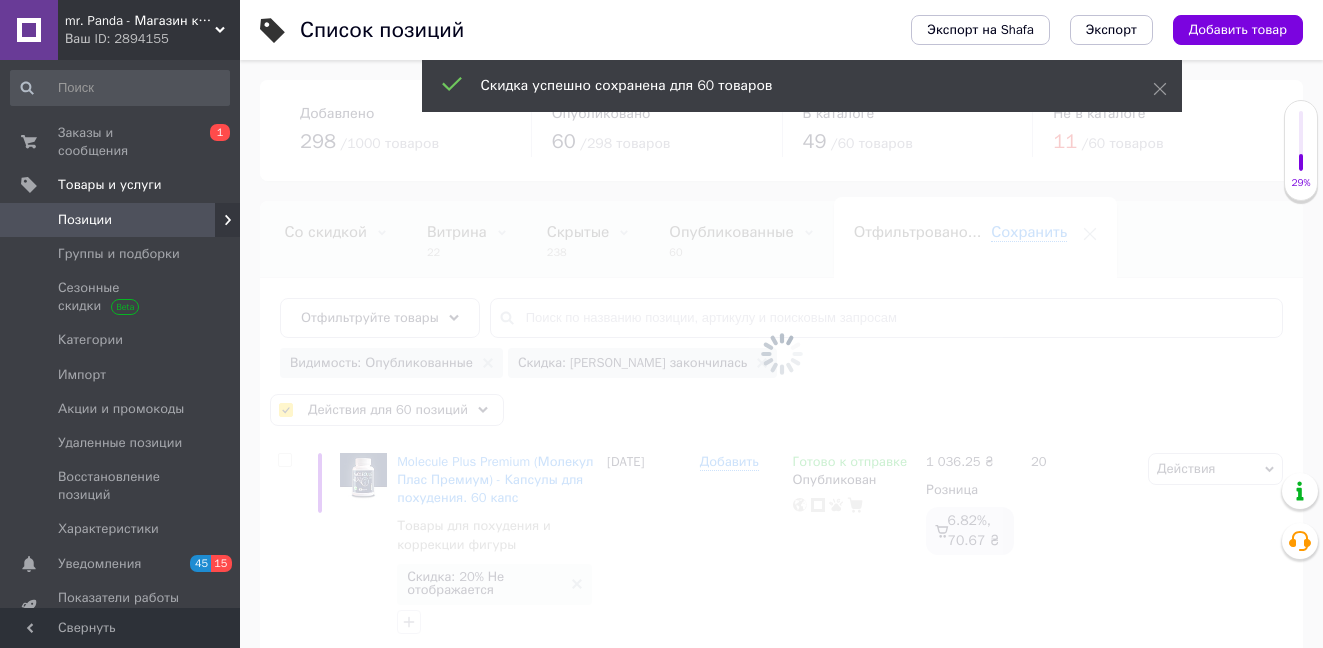 checkbox on "false" 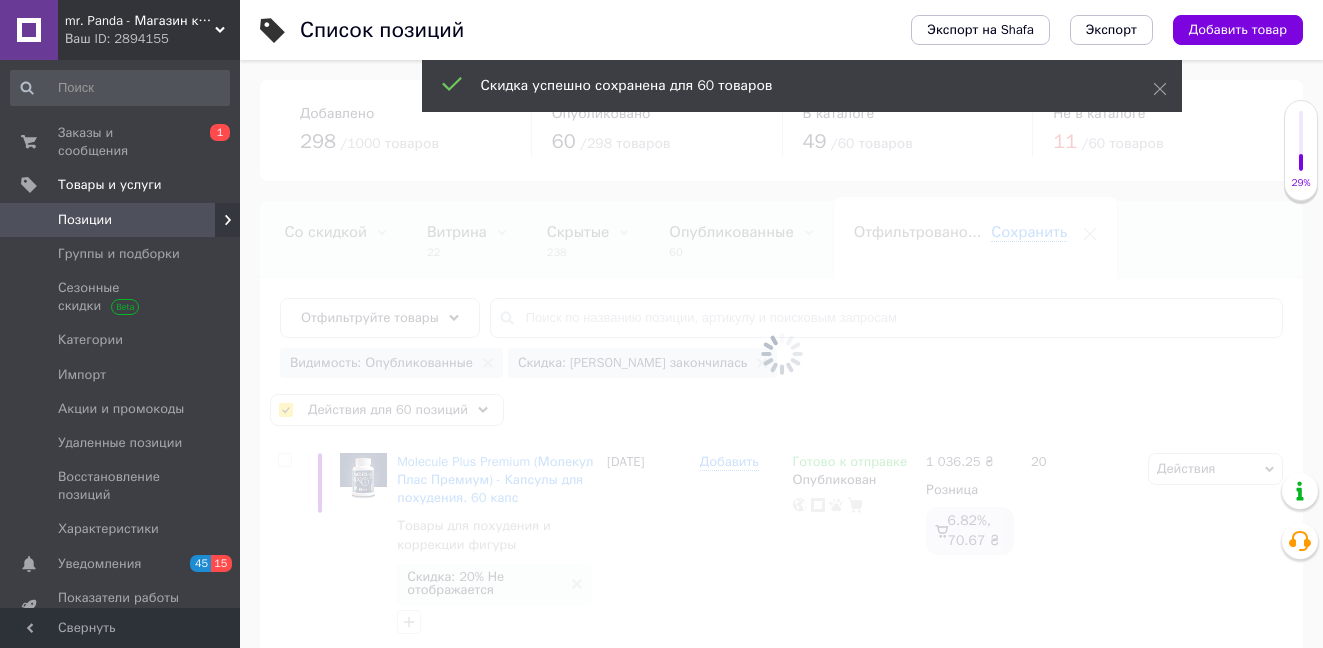 checkbox on "false" 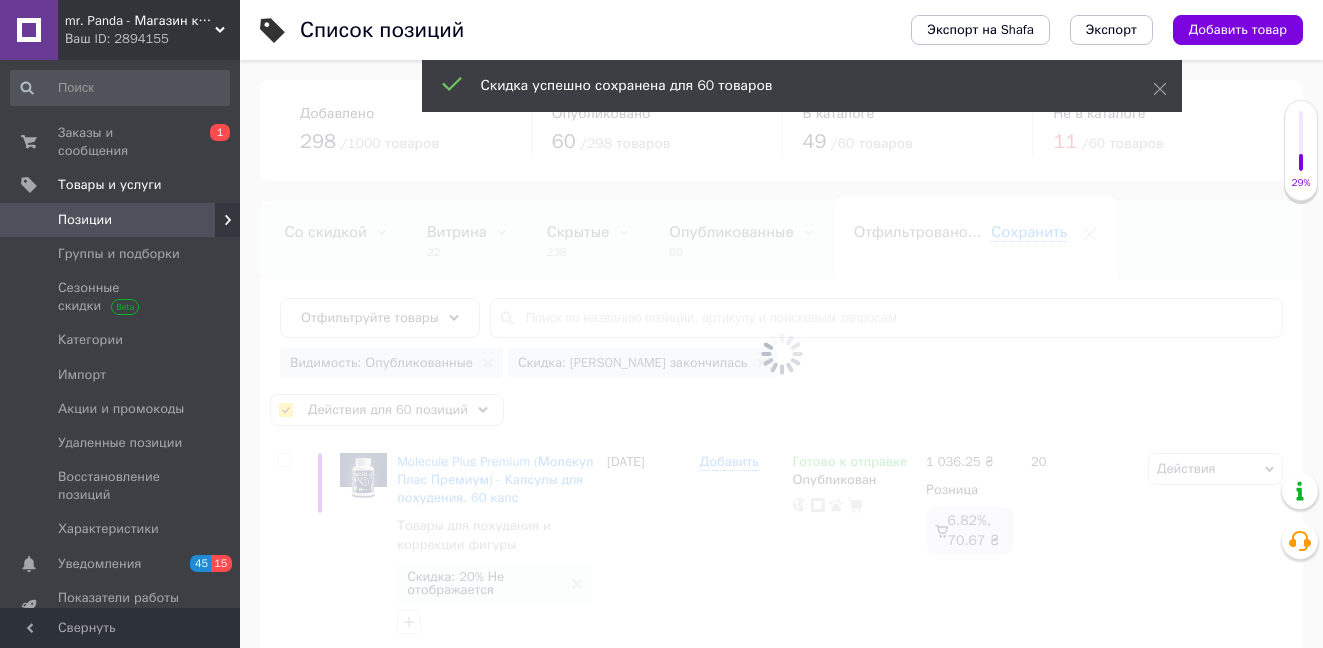 checkbox on "false" 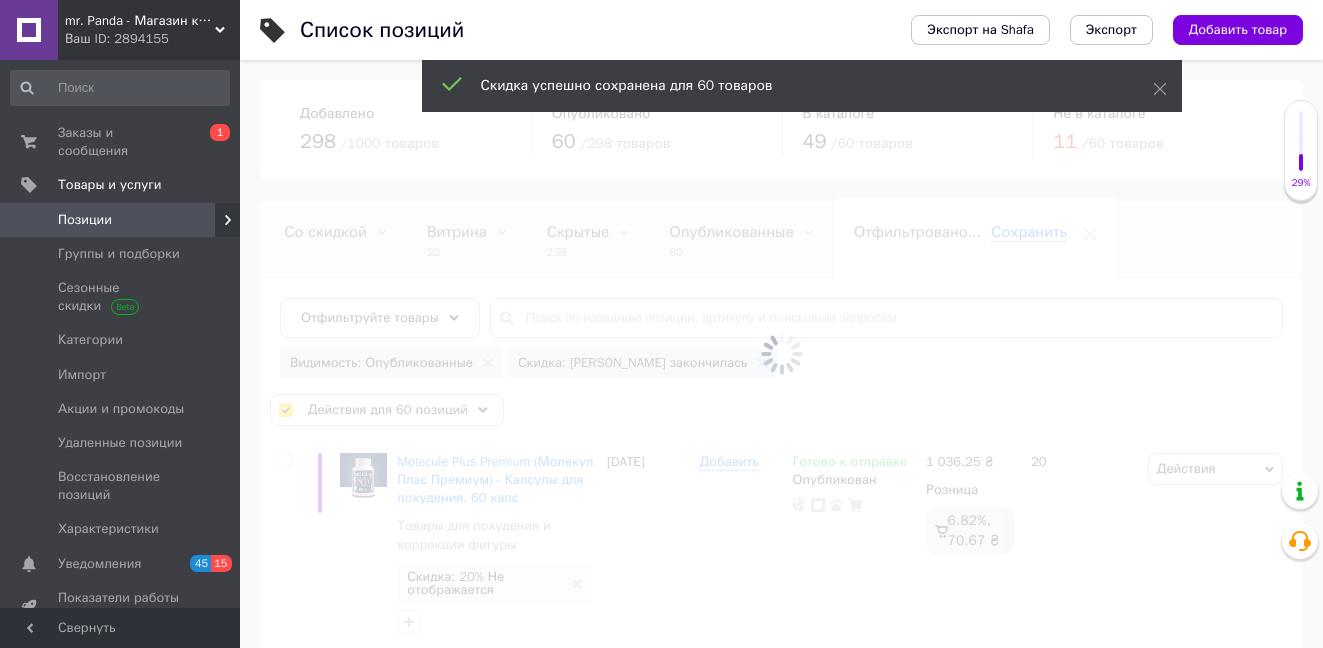 checkbox on "false" 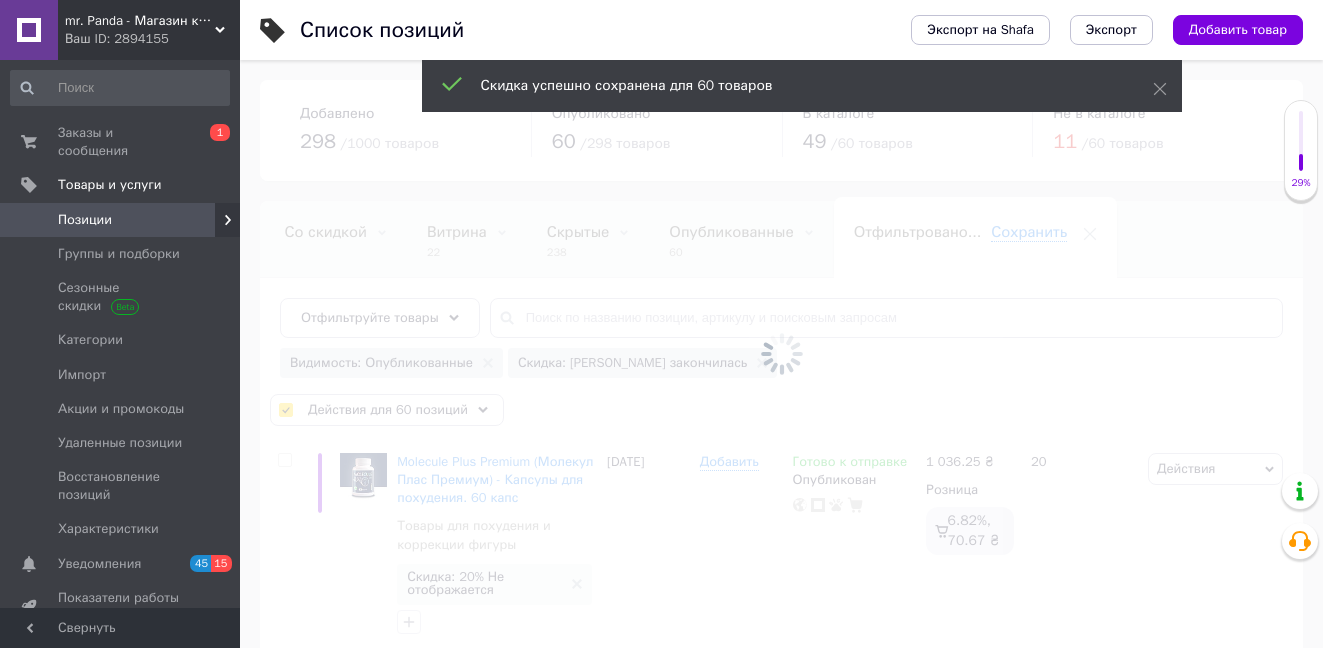 checkbox on "false" 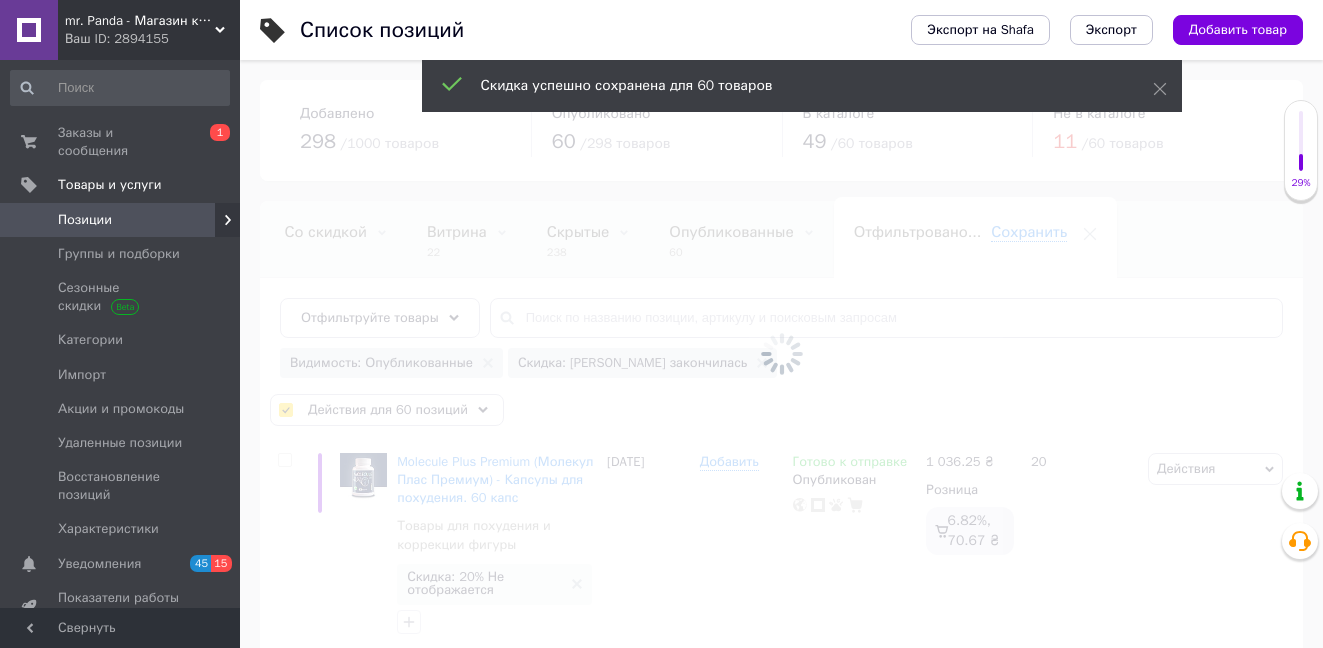 checkbox on "false" 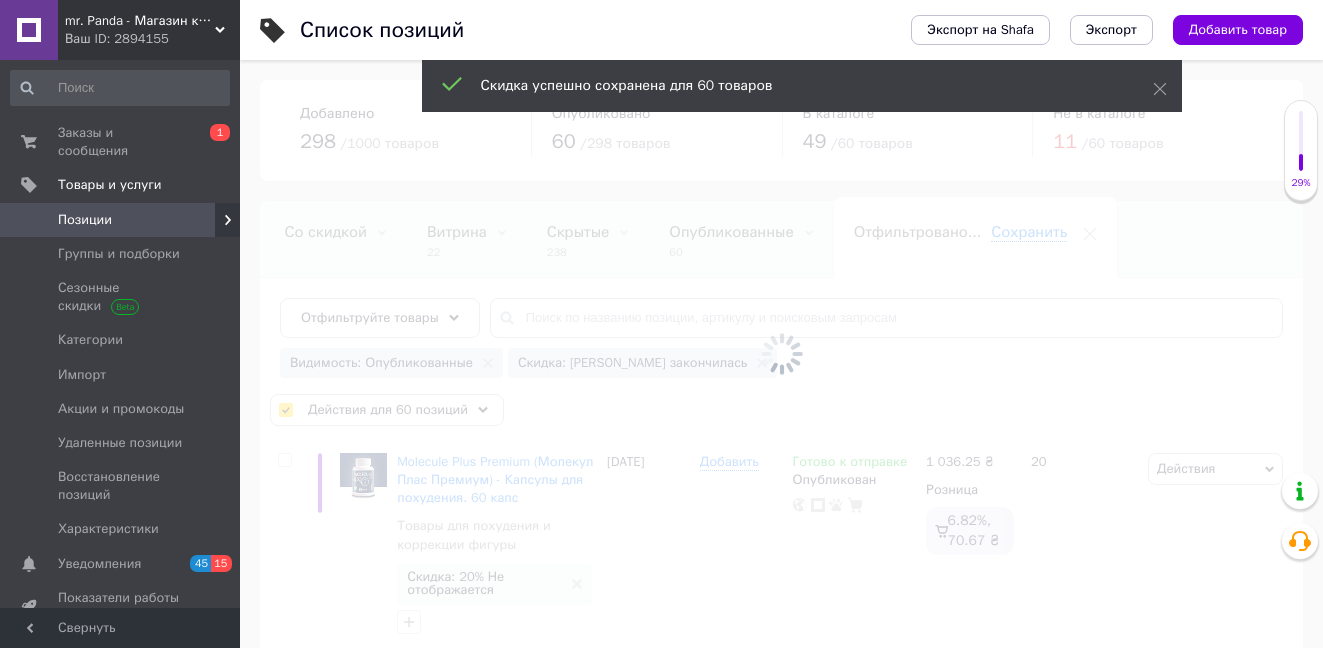 checkbox on "false" 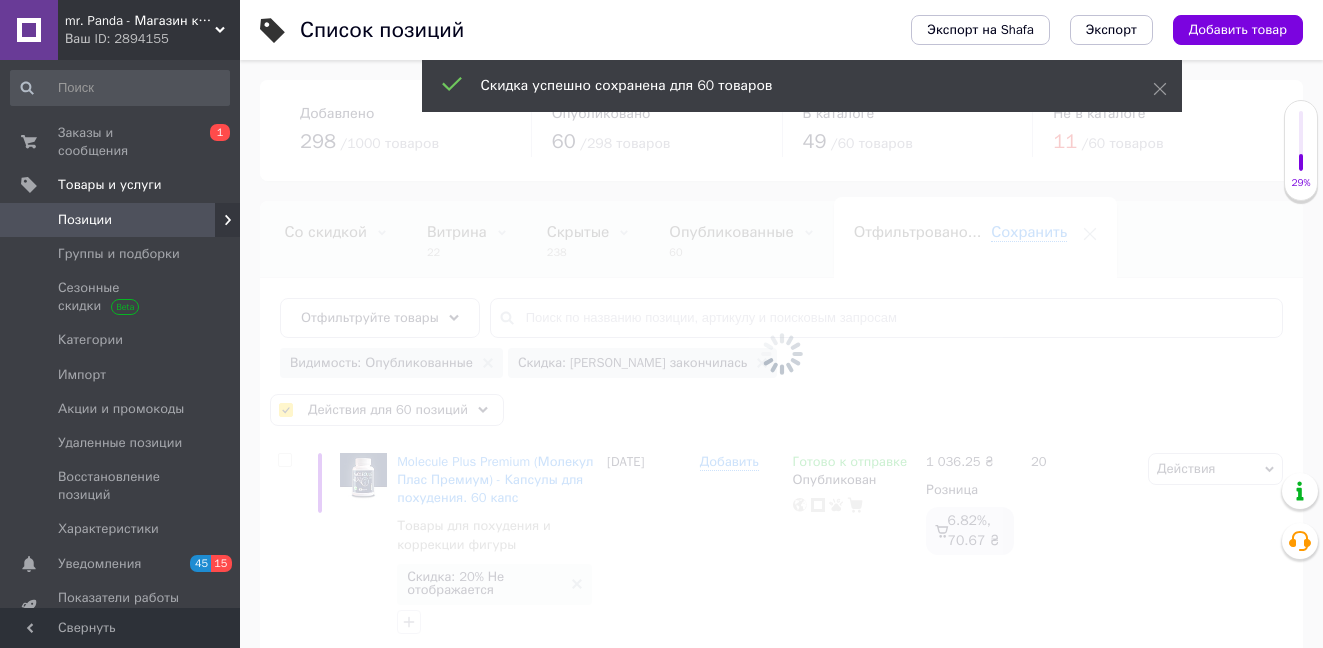 checkbox on "false" 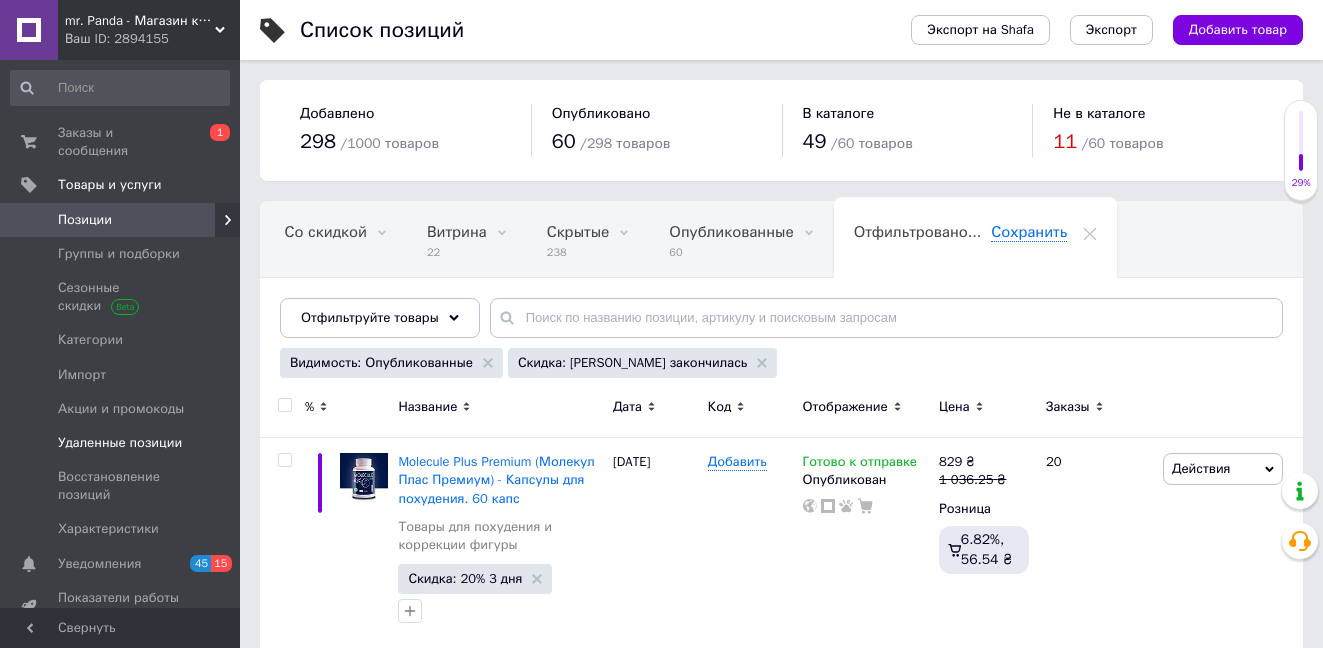 scroll, scrollTop: 252, scrollLeft: 0, axis: vertical 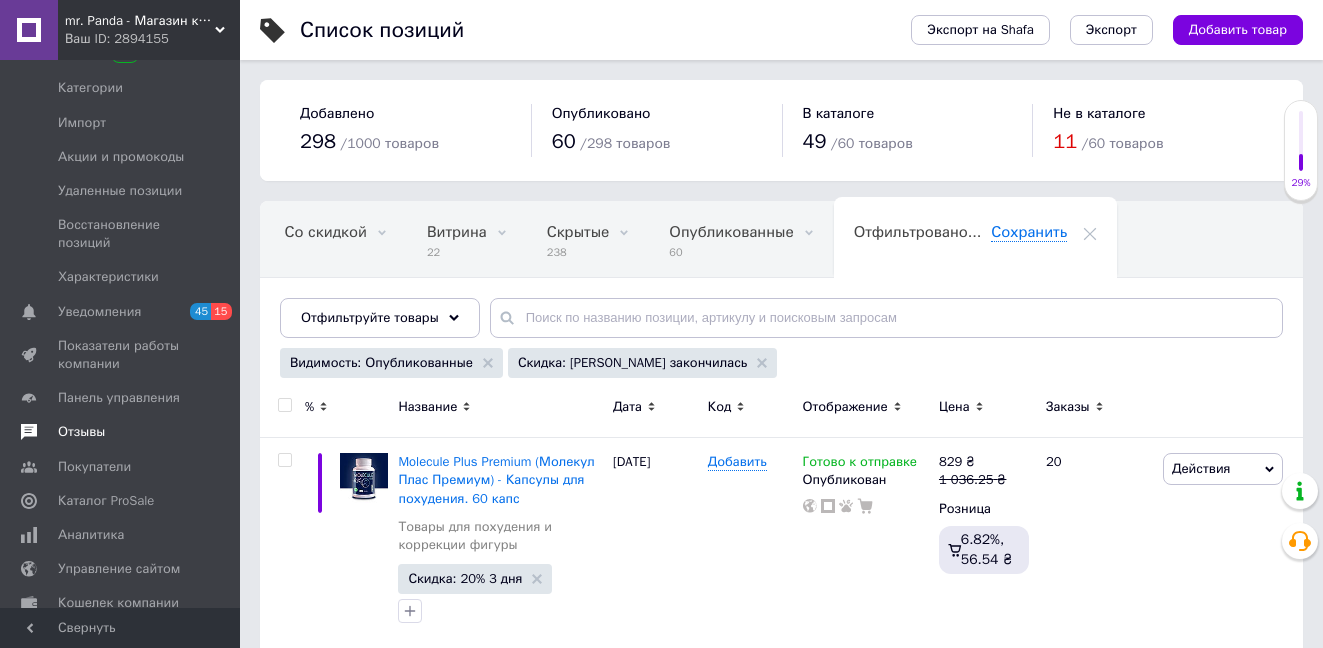 click on "Отзывы" at bounding box center (81, 432) 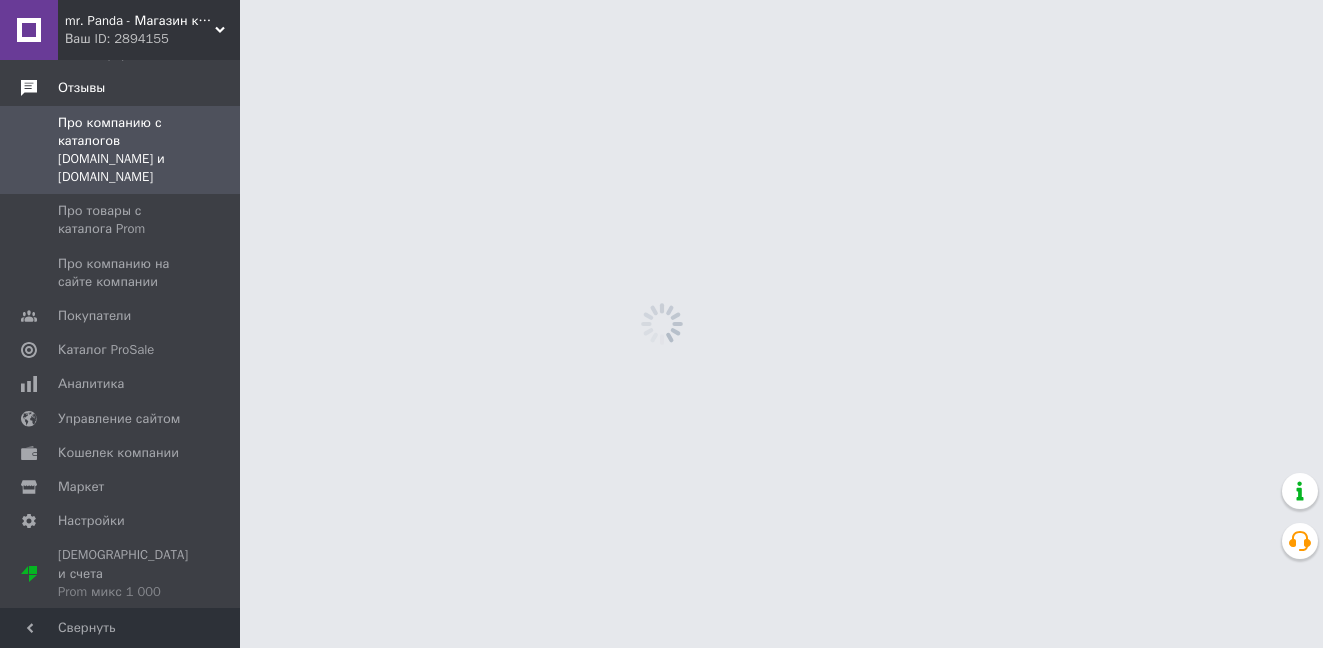 scroll, scrollTop: 217, scrollLeft: 0, axis: vertical 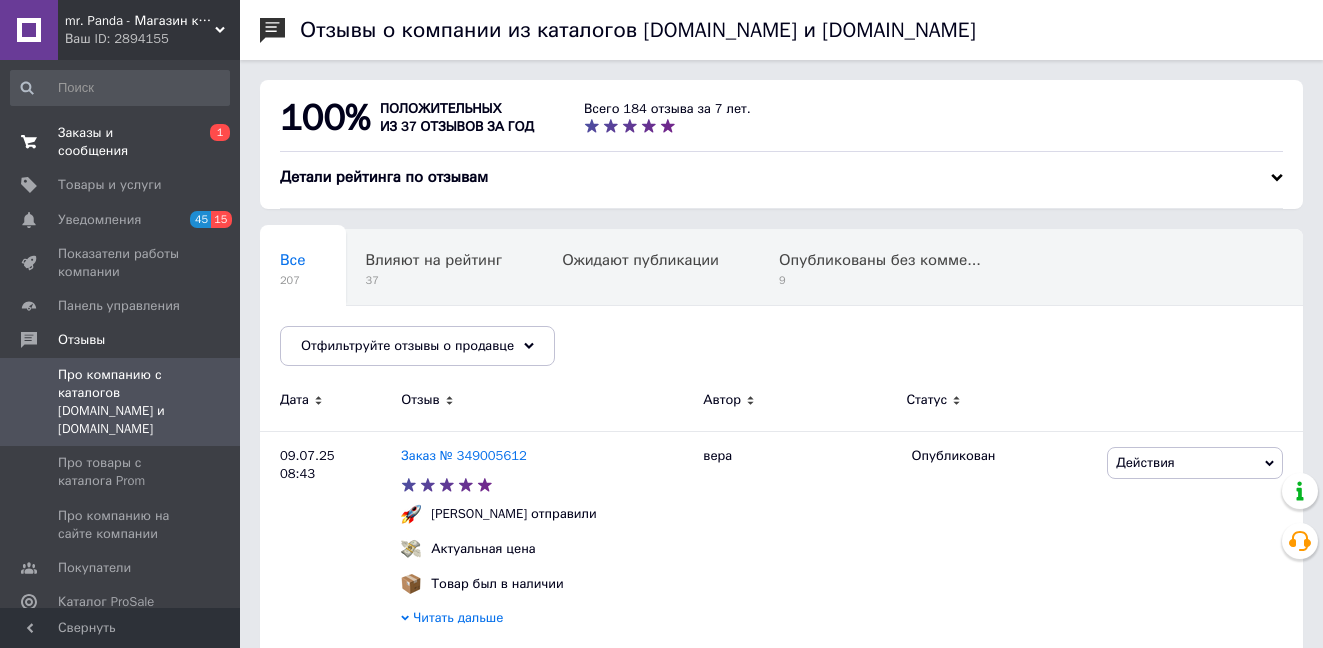click on "Заказы и сообщения" at bounding box center (121, 142) 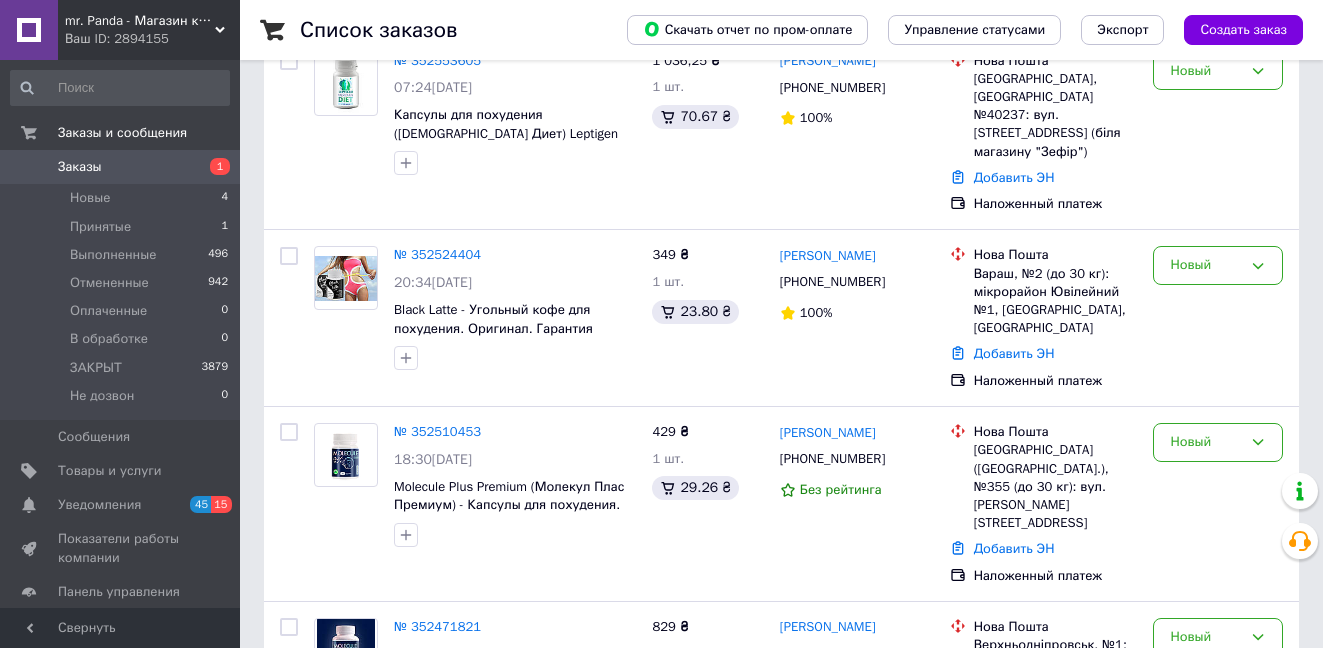scroll, scrollTop: 0, scrollLeft: 0, axis: both 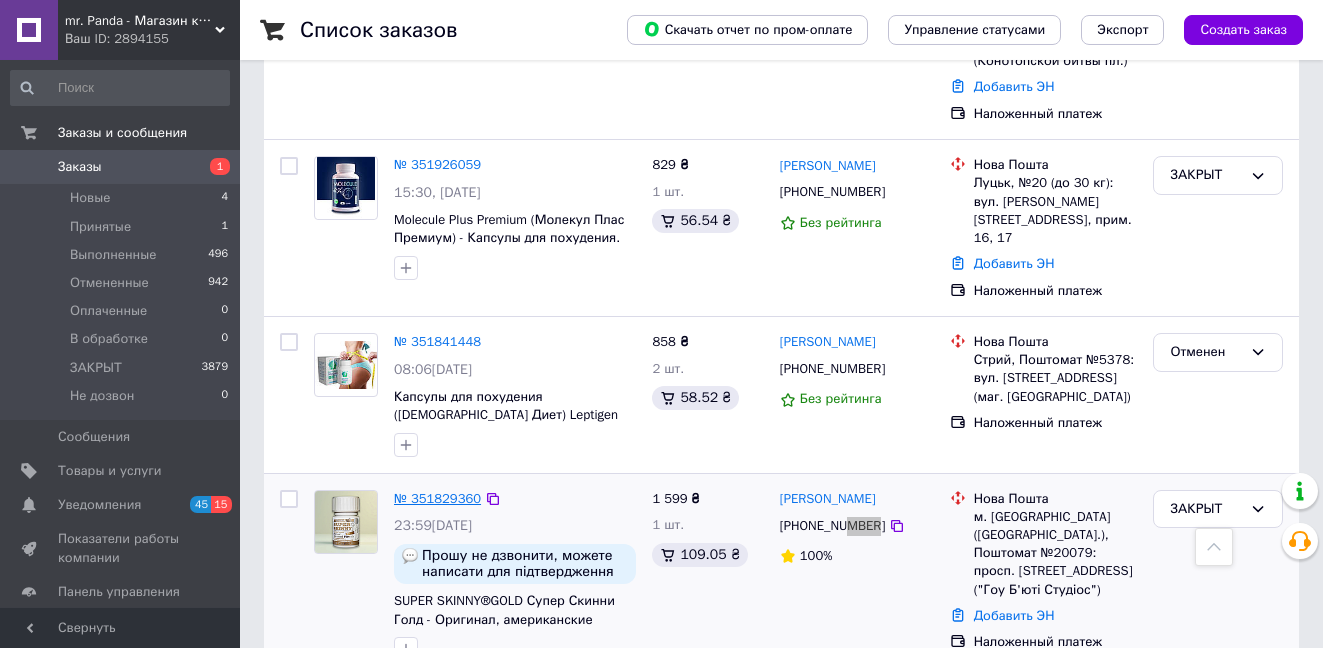 click on "№ 351829360" at bounding box center (437, 498) 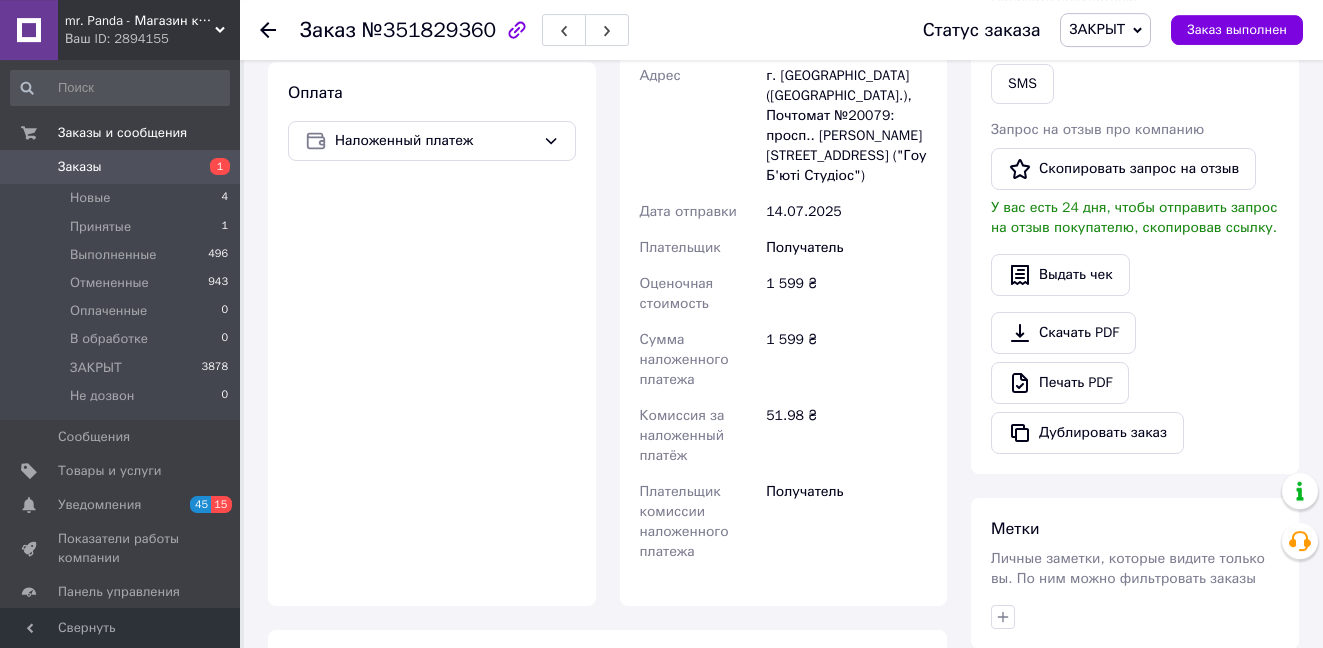 scroll, scrollTop: 283, scrollLeft: 0, axis: vertical 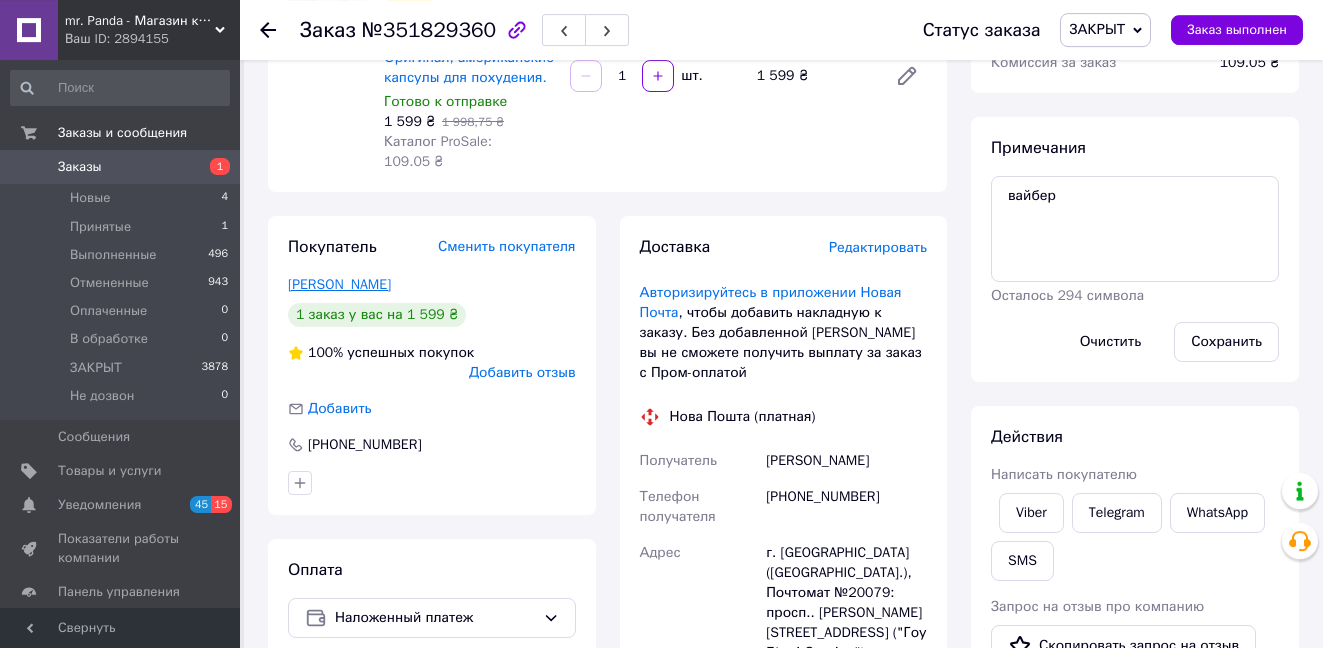 click on "[PERSON_NAME]" at bounding box center (339, 284) 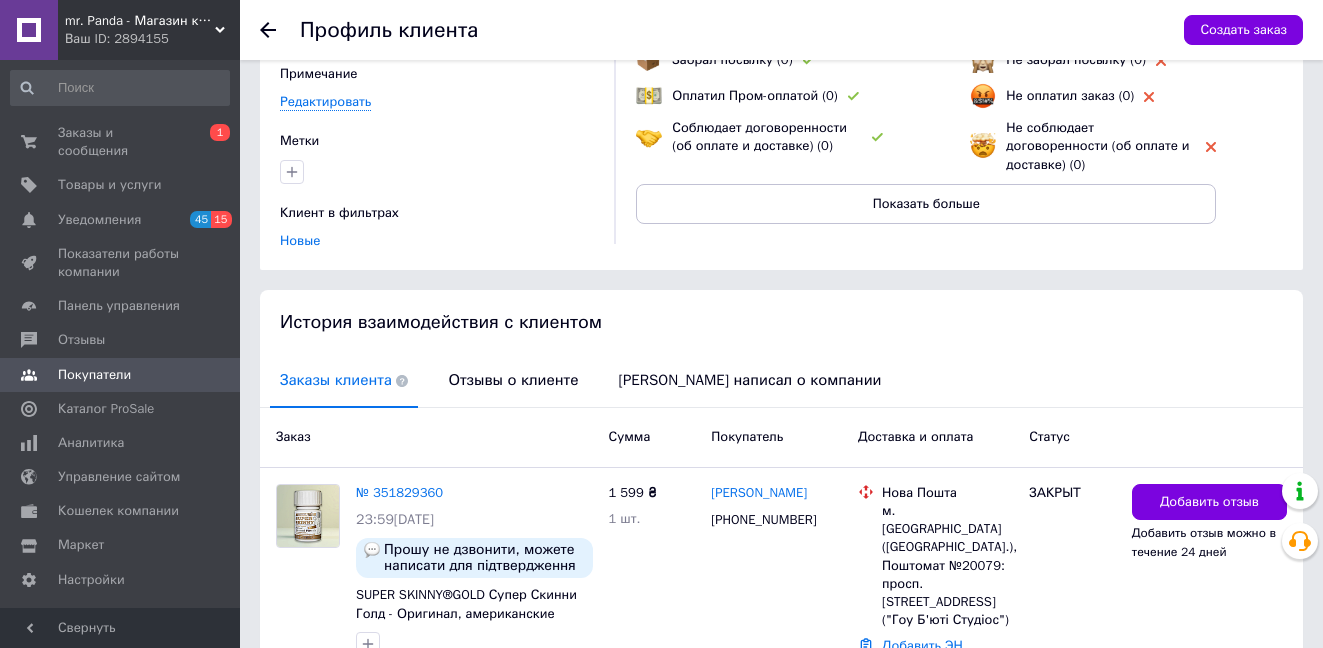 scroll, scrollTop: 303, scrollLeft: 0, axis: vertical 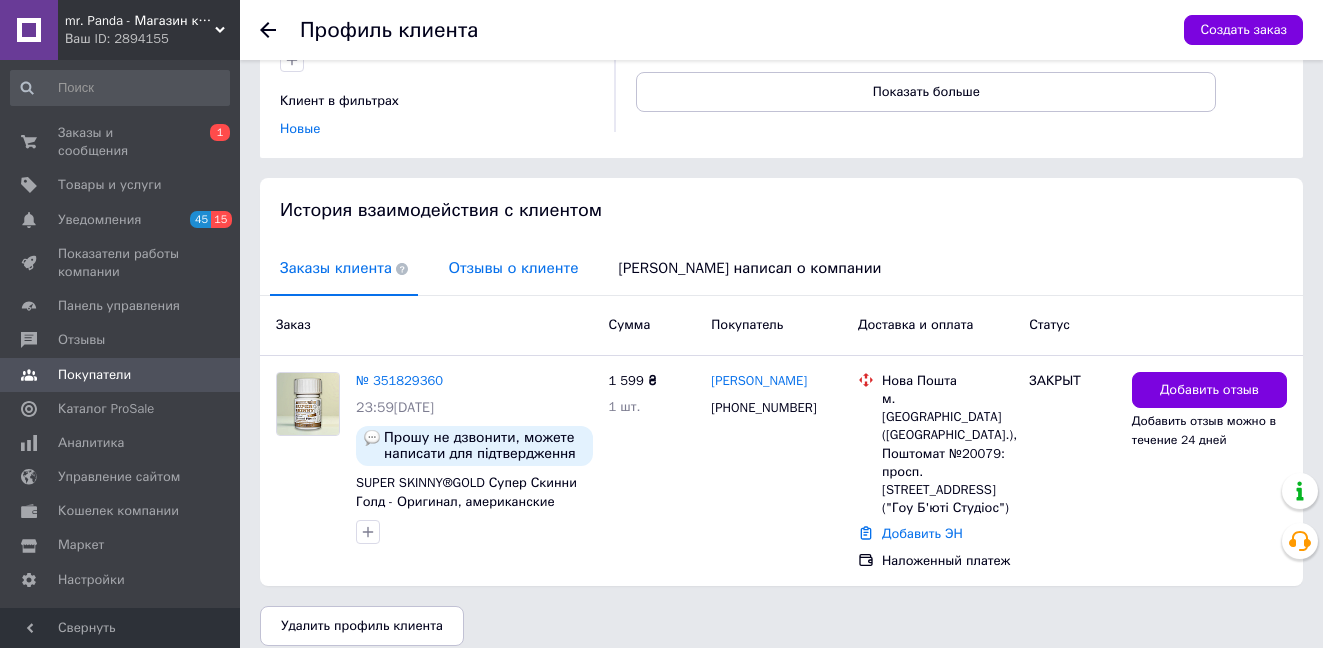 click on "Отзывы о клиенте" at bounding box center (513, 268) 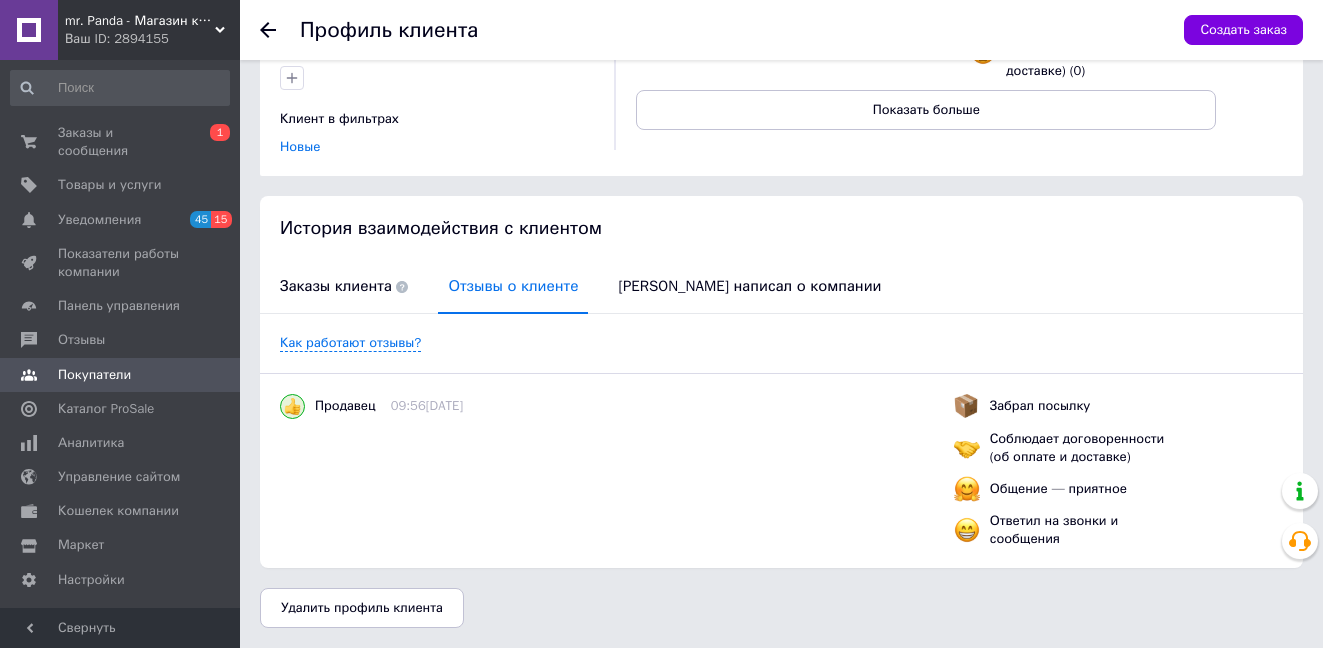 scroll, scrollTop: 285, scrollLeft: 0, axis: vertical 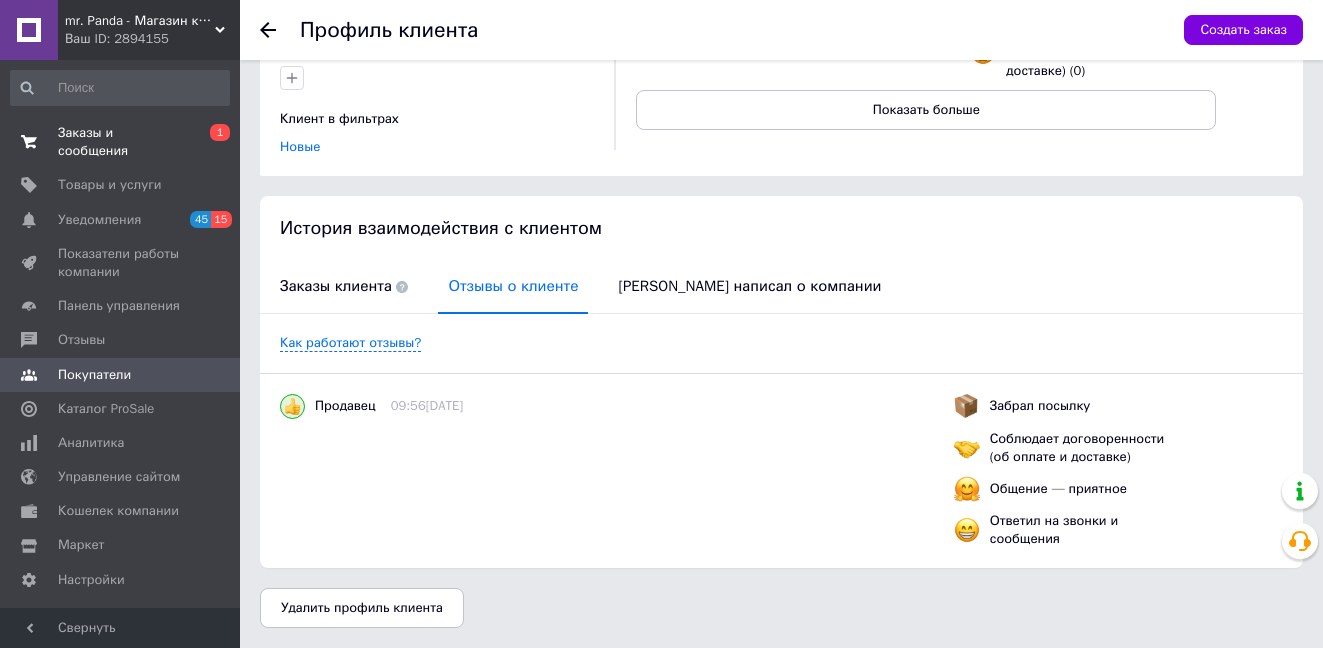 click on "Заказы и сообщения" at bounding box center (121, 142) 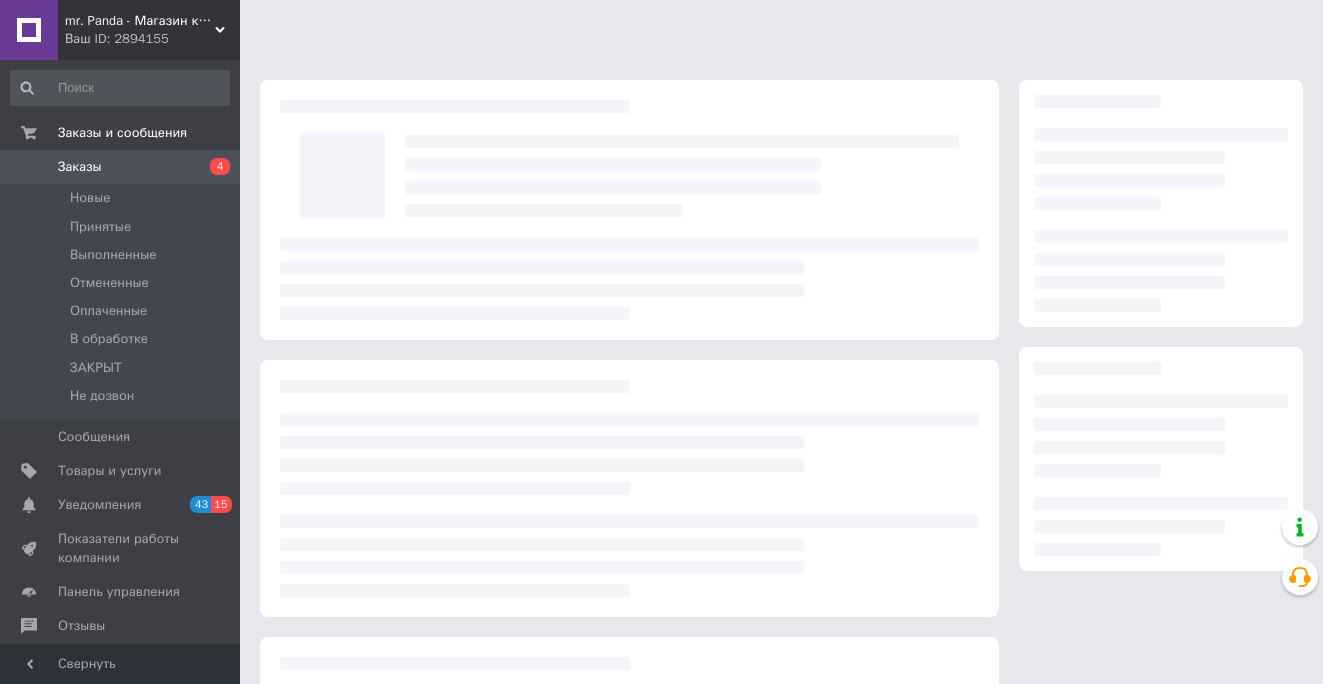 scroll, scrollTop: 0, scrollLeft: 0, axis: both 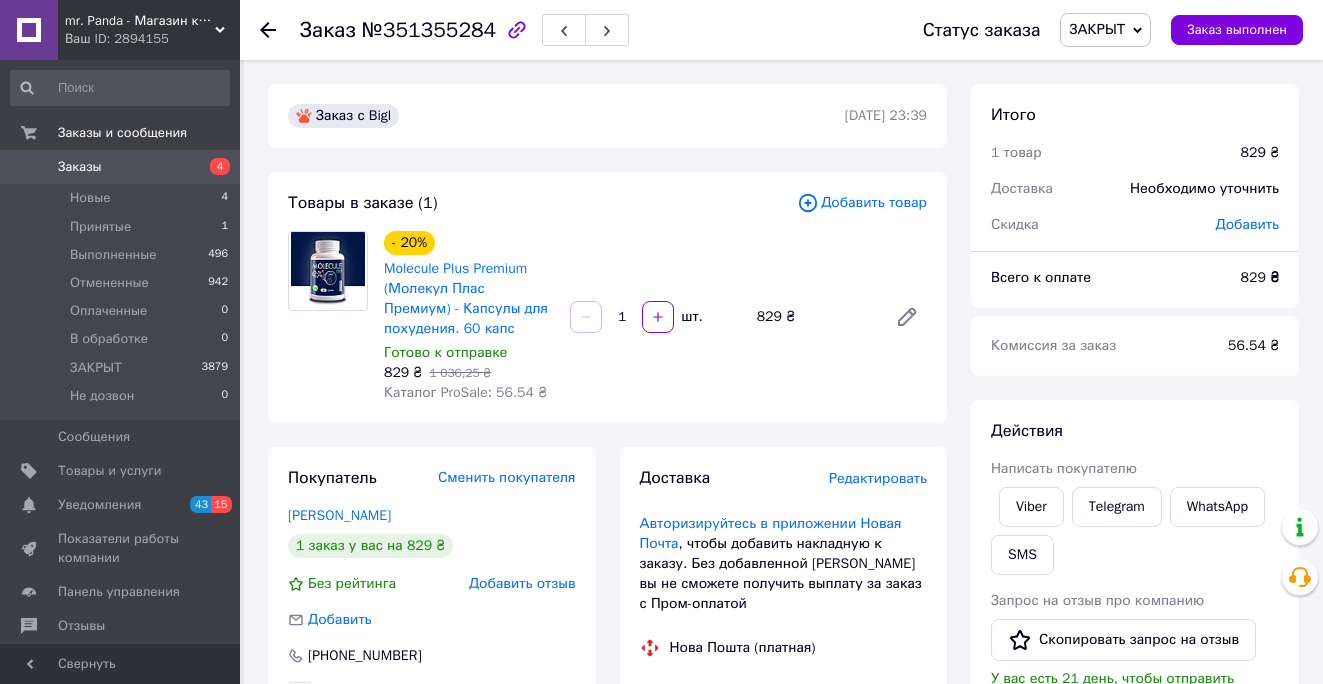 click on "ЗАКРЫТ" at bounding box center [1097, 29] 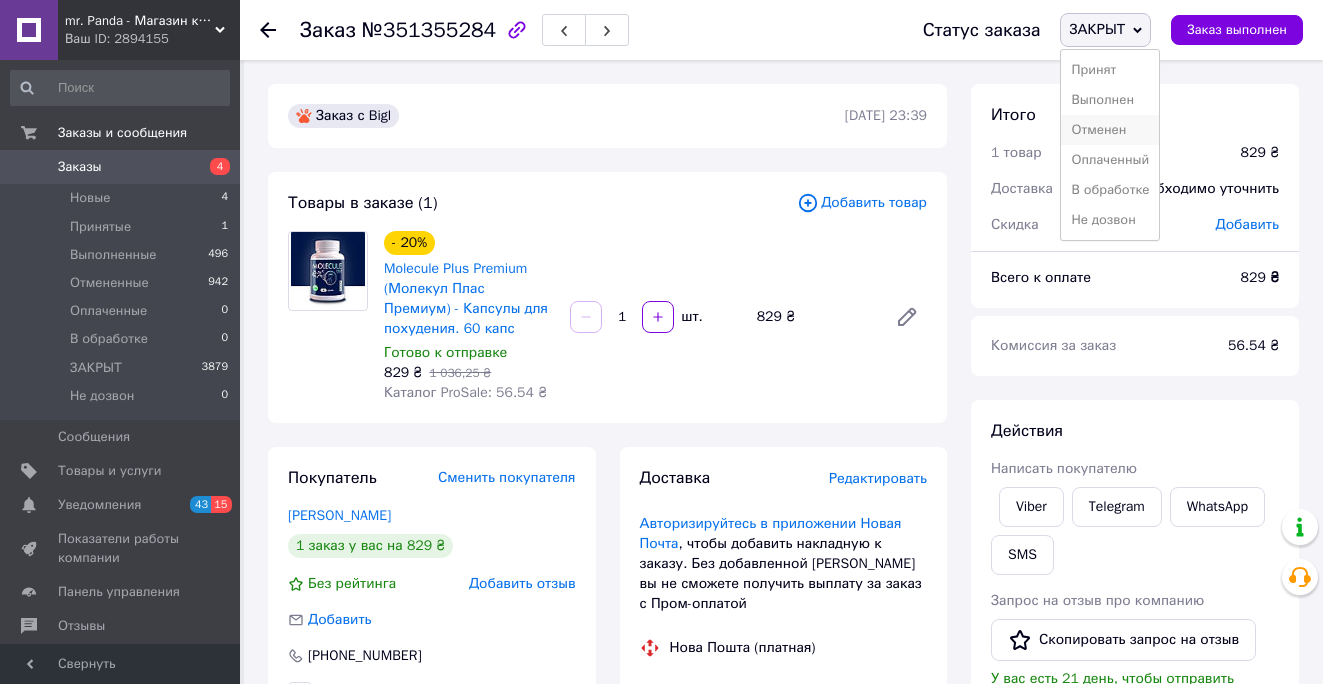 click on "Отменен" at bounding box center [1110, 130] 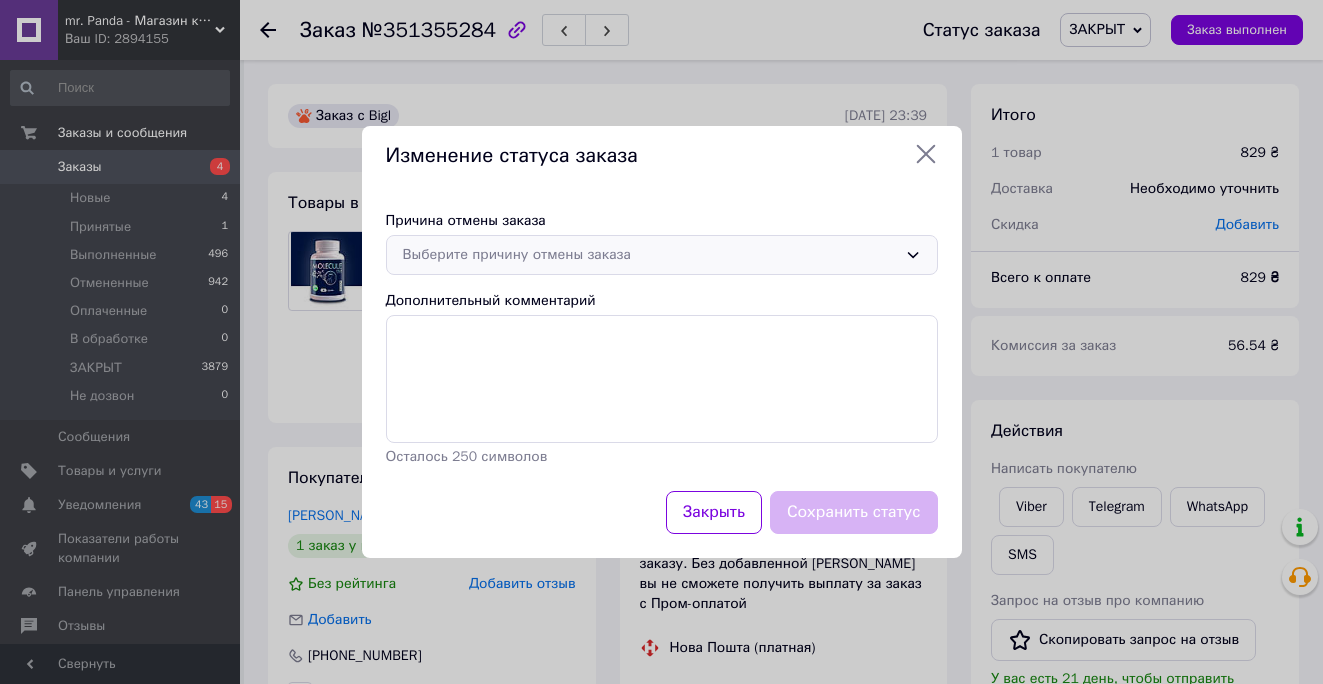 click on "Выберите причину отмены заказа" at bounding box center (662, 255) 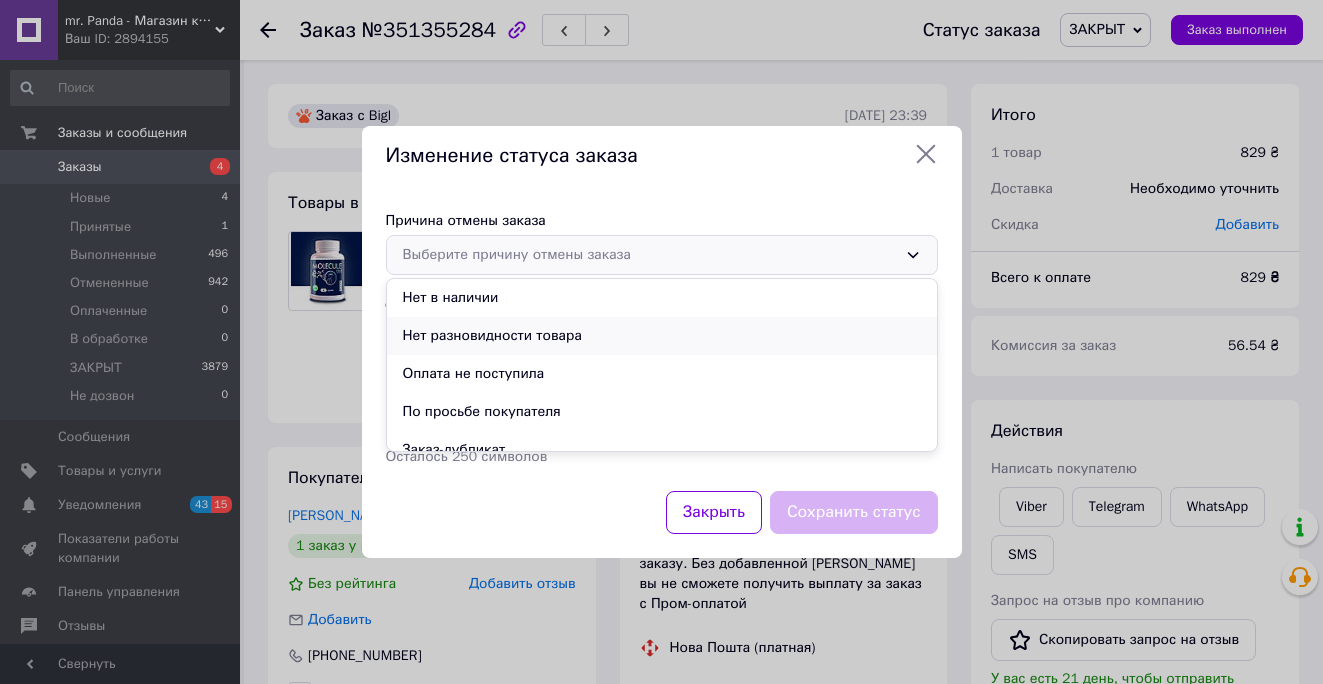 scroll, scrollTop: 94, scrollLeft: 0, axis: vertical 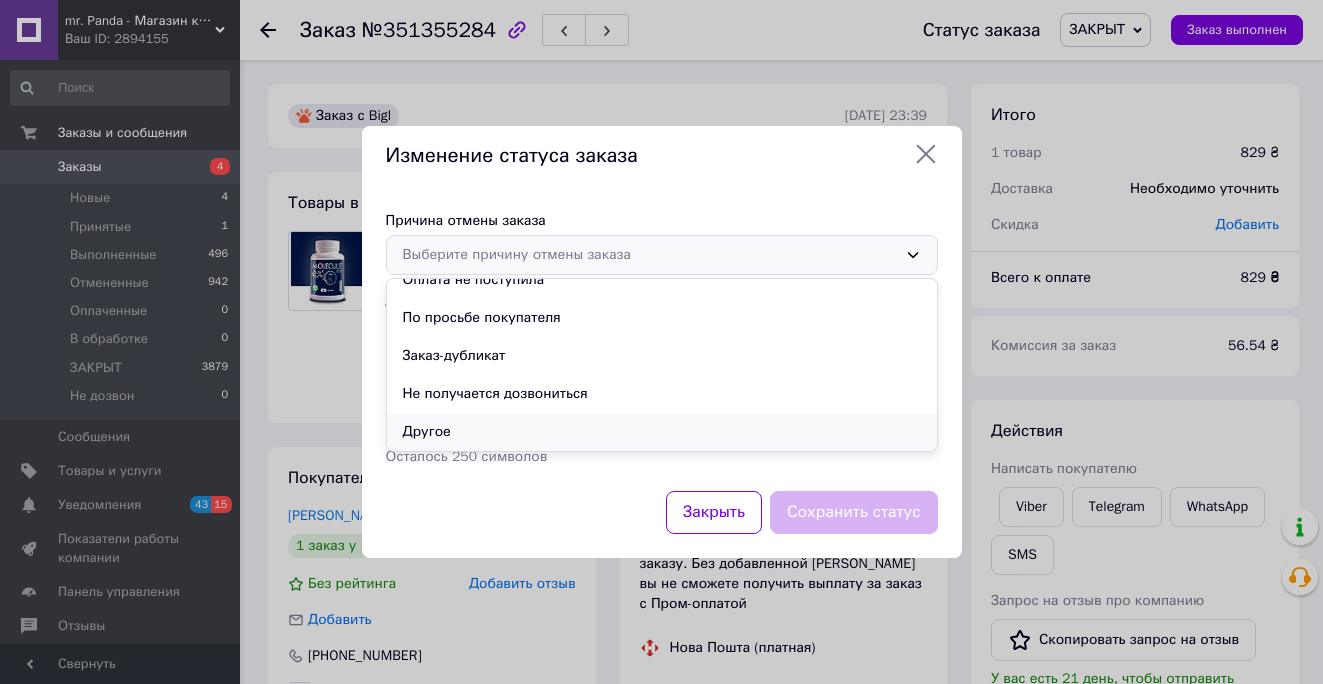 click on "Другое" at bounding box center [662, 432] 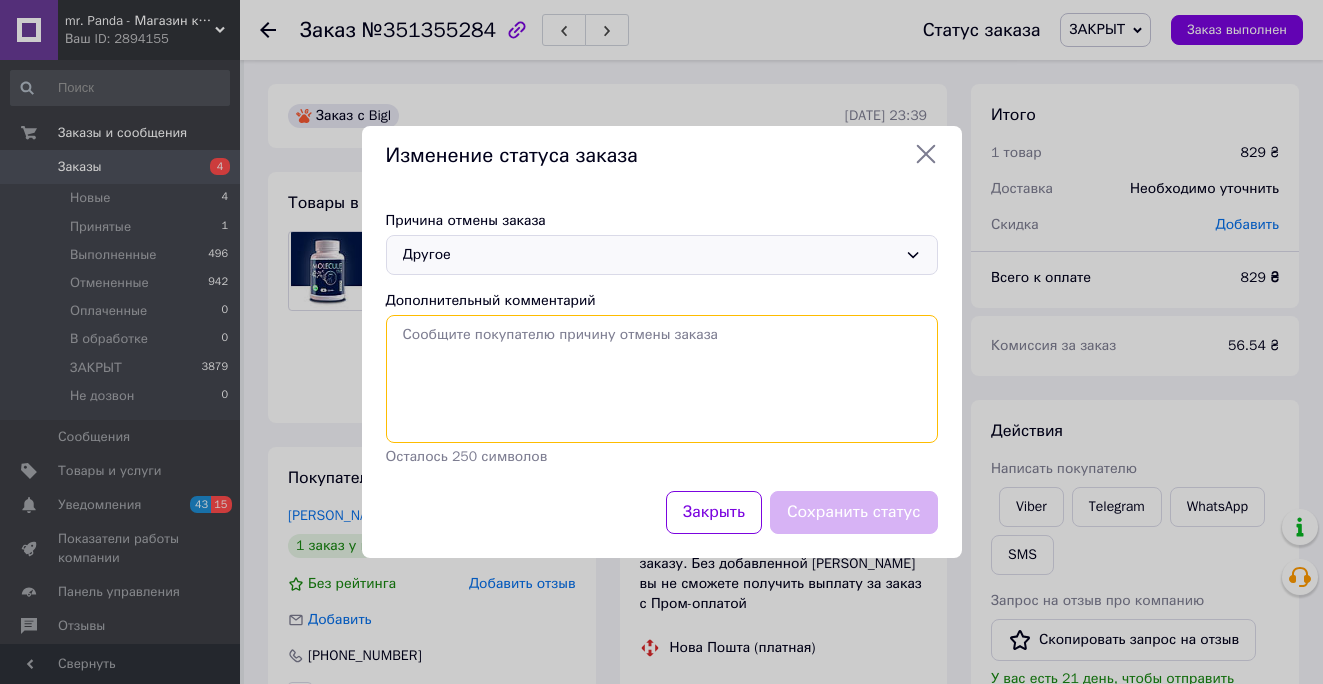 click on "Дополнительный комментарий" at bounding box center (662, 379) 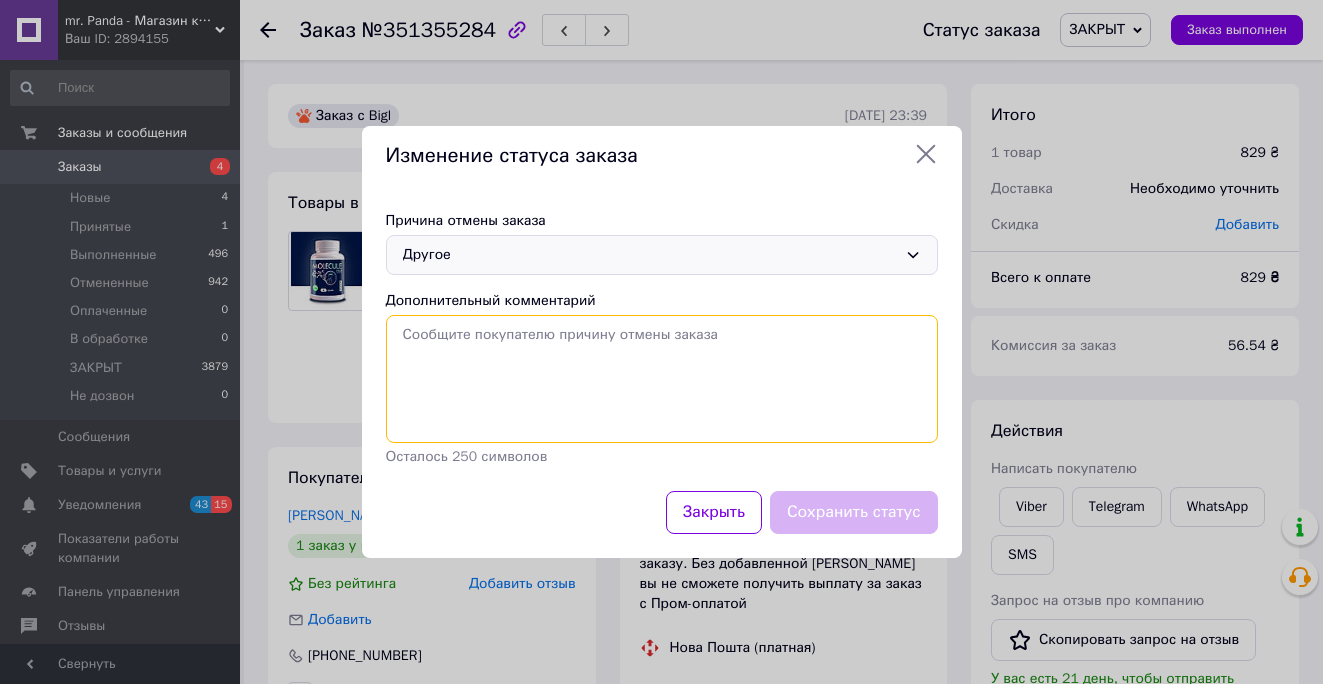 click on "Дополнительный комментарий" at bounding box center (662, 379) 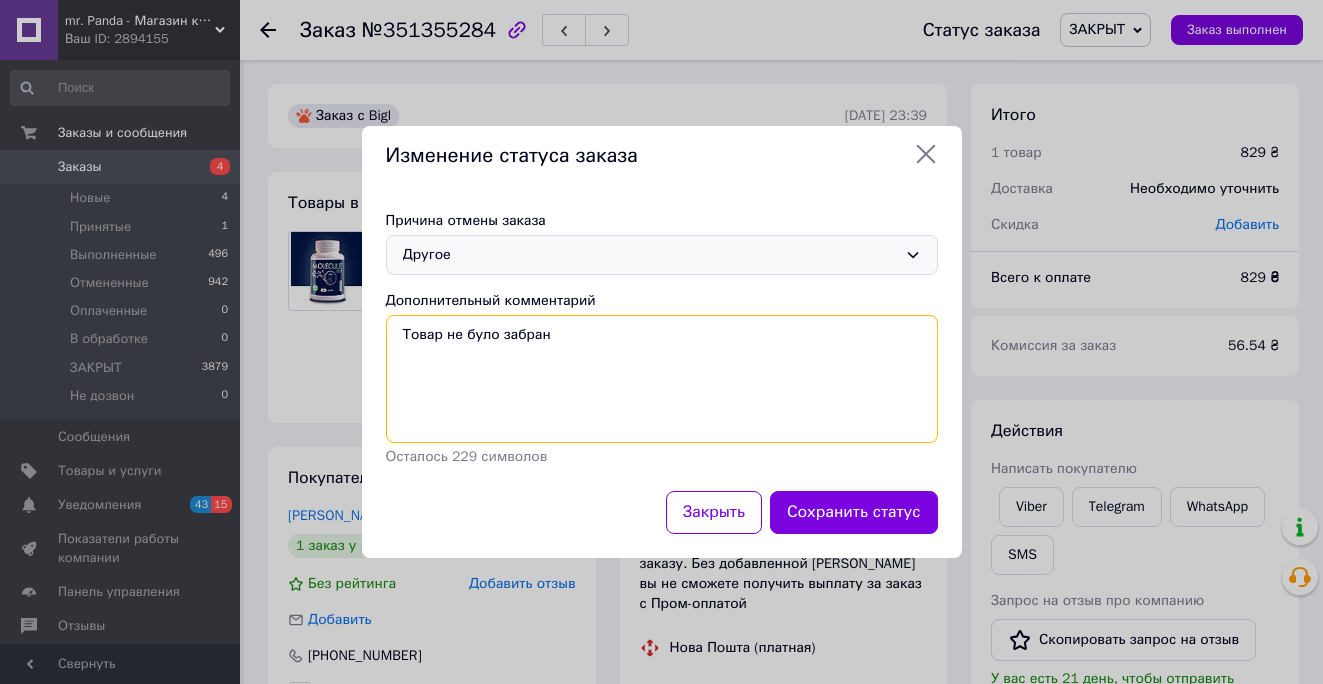 type on "Товар не було забрано" 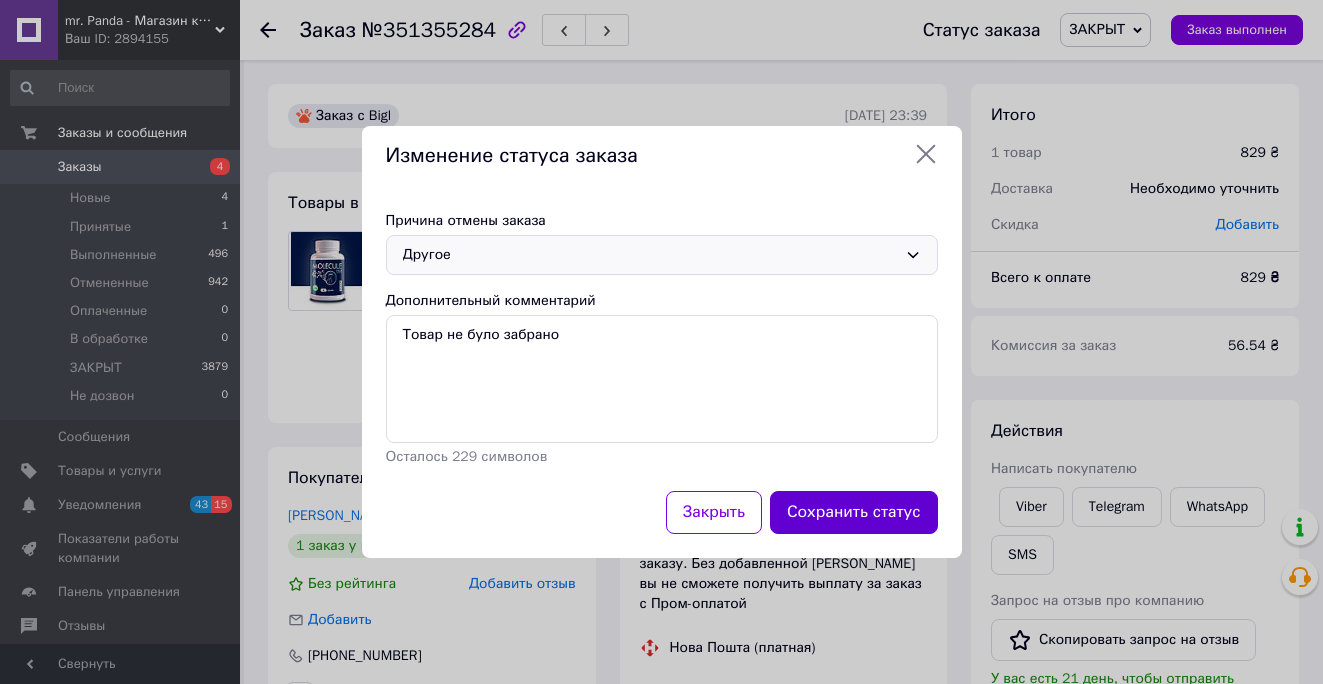 click on "Сохранить статус" at bounding box center [854, 512] 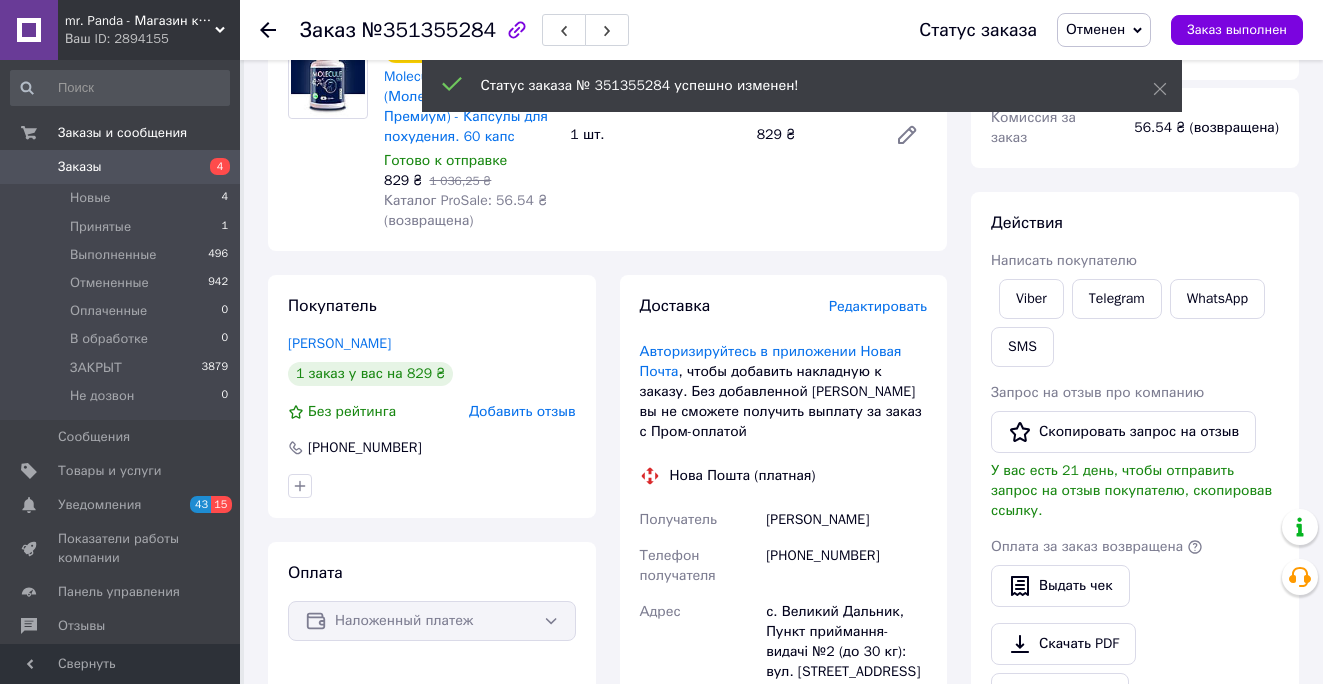 scroll, scrollTop: 252, scrollLeft: 0, axis: vertical 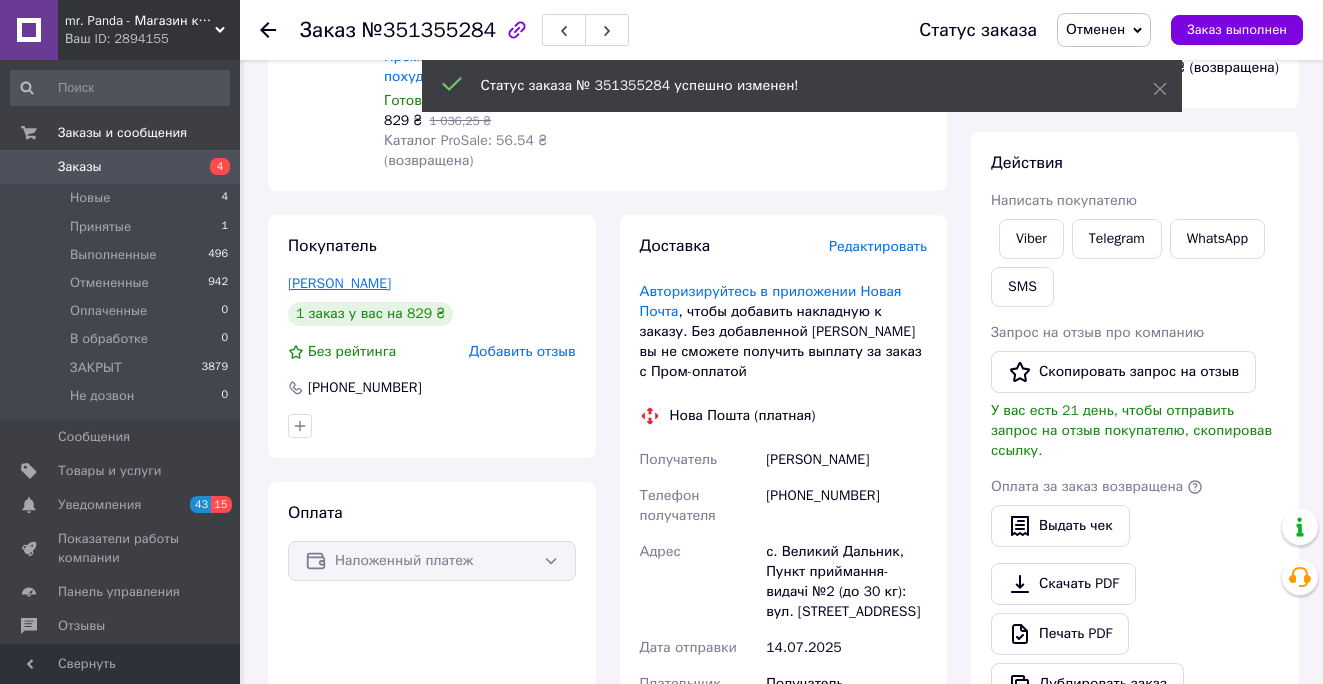 click on "Колесниченко Анна" at bounding box center [339, 283] 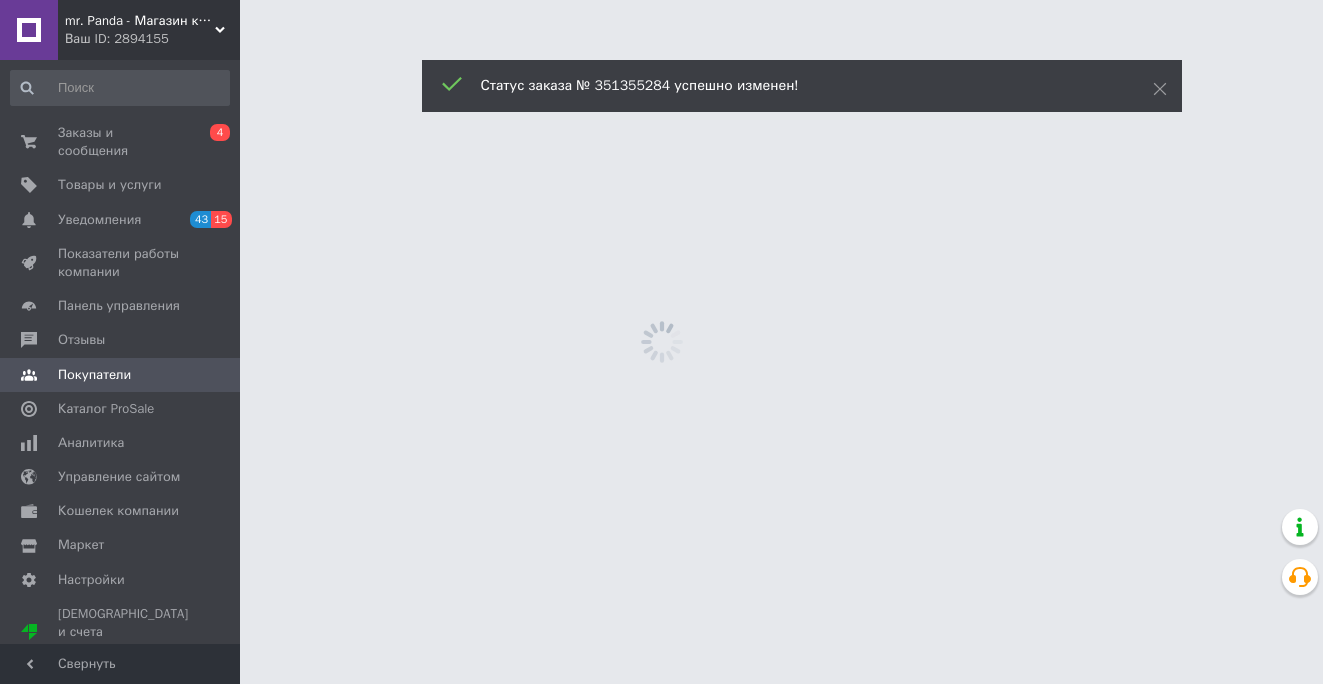 scroll, scrollTop: 0, scrollLeft: 0, axis: both 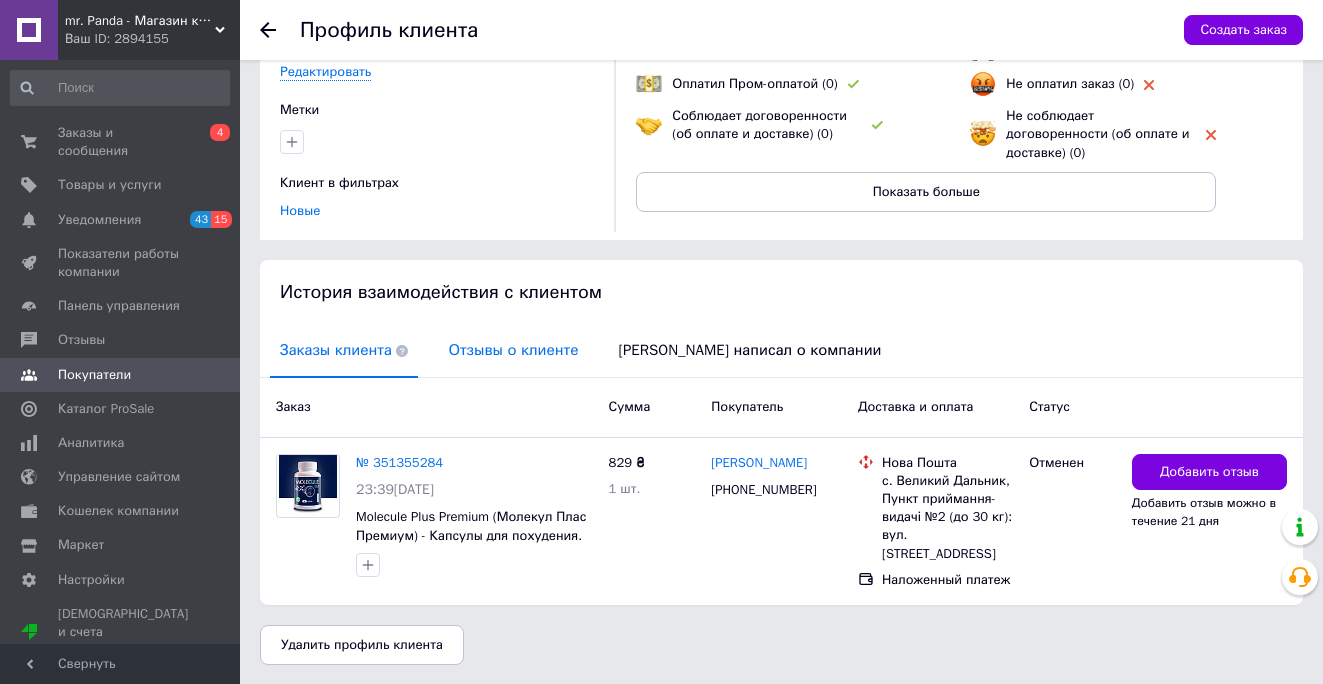 click on "Отзывы о клиенте" at bounding box center [513, 350] 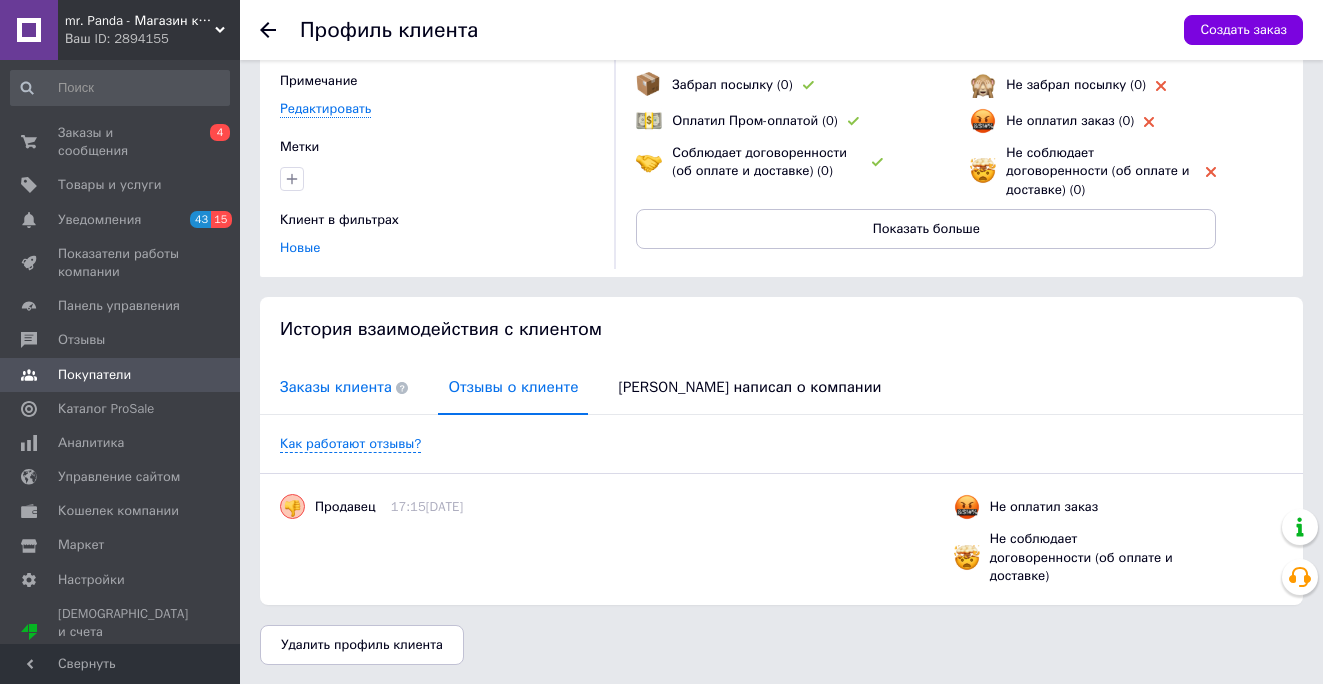 click on "Заказы клиента" at bounding box center [344, 387] 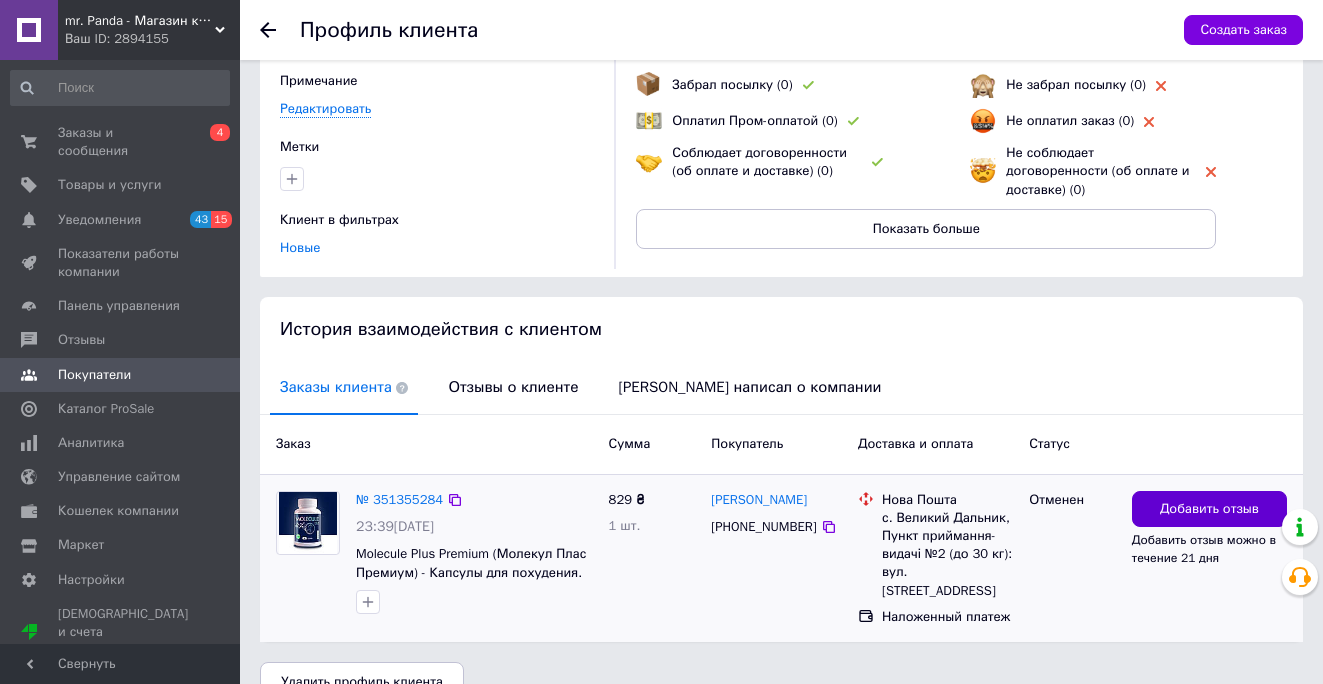 click on "Добавить отзыв" at bounding box center (1209, 509) 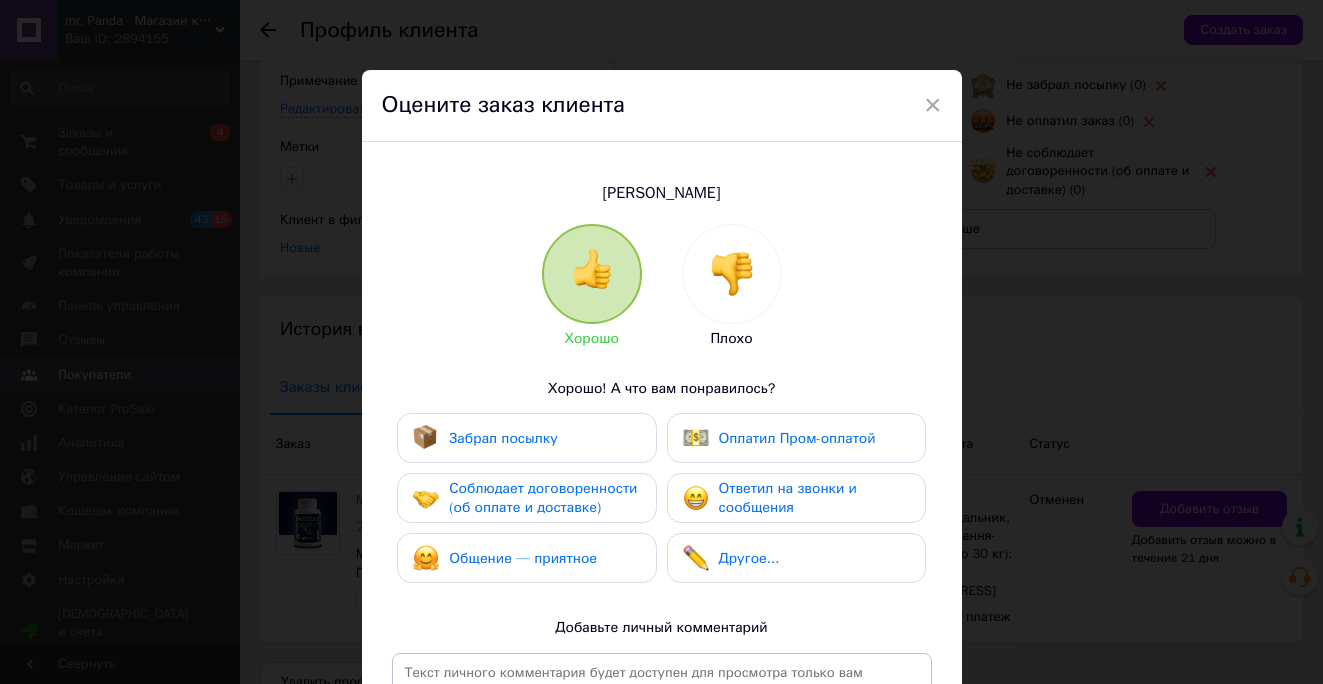 click at bounding box center [732, 274] 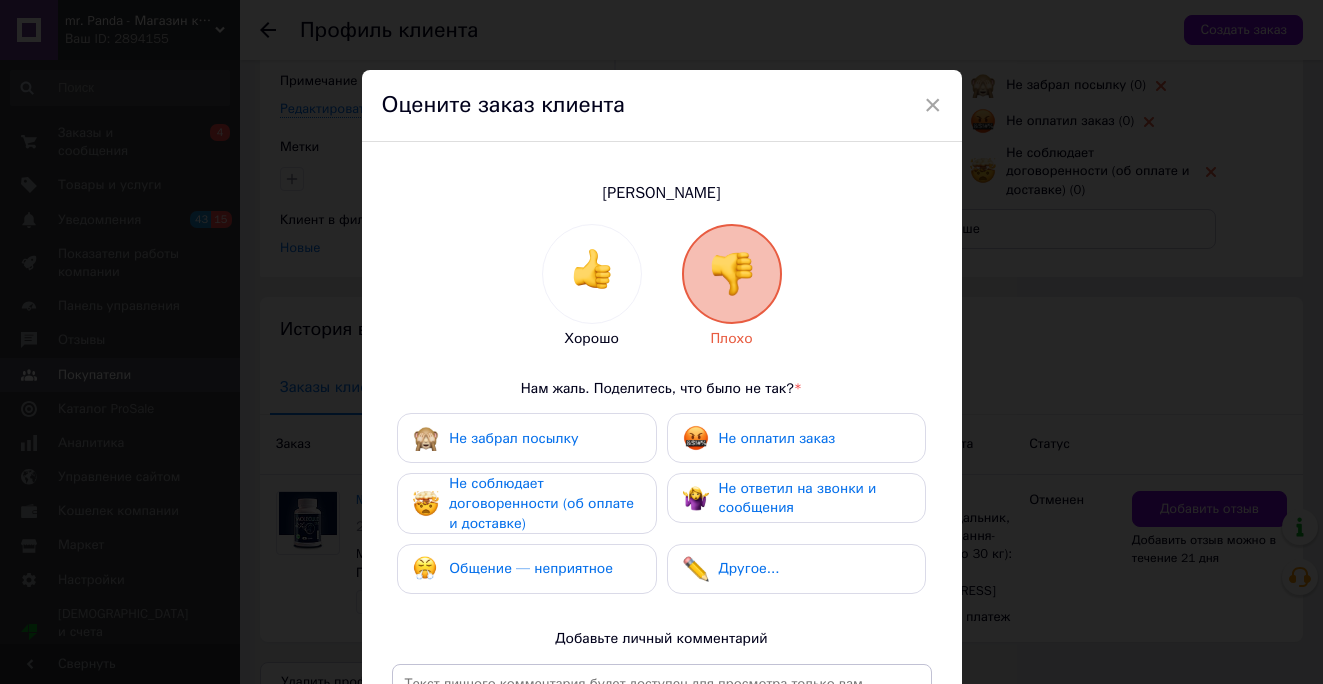 click on "Не забрал посылку" at bounding box center [513, 438] 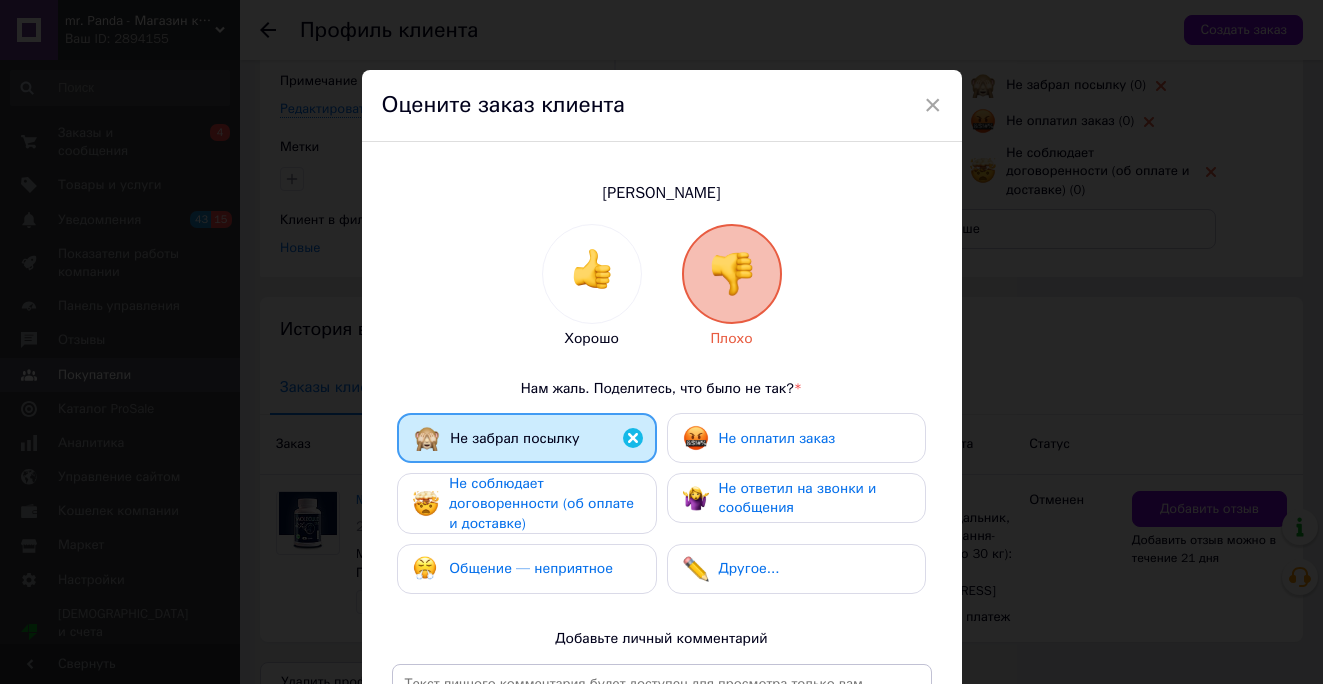 click on "Не соблюдает договоренности (об оплате и доставке)" at bounding box center (541, 503) 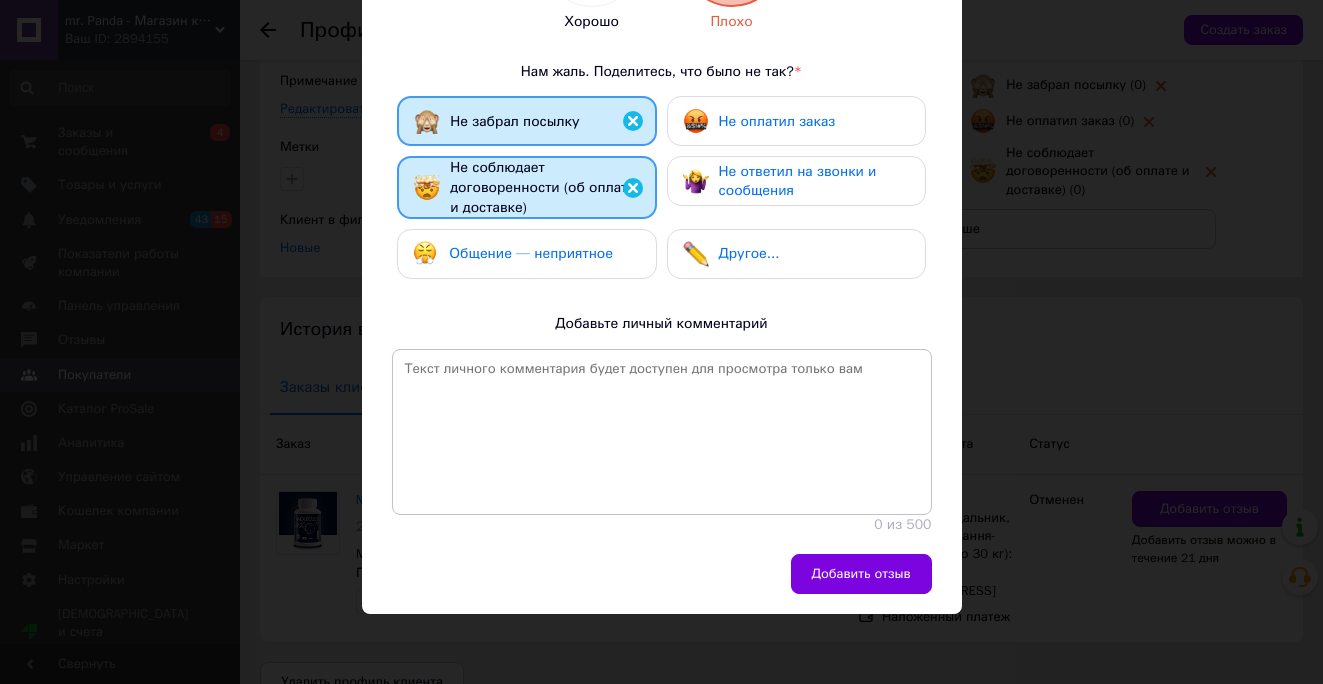 scroll, scrollTop: 327, scrollLeft: 0, axis: vertical 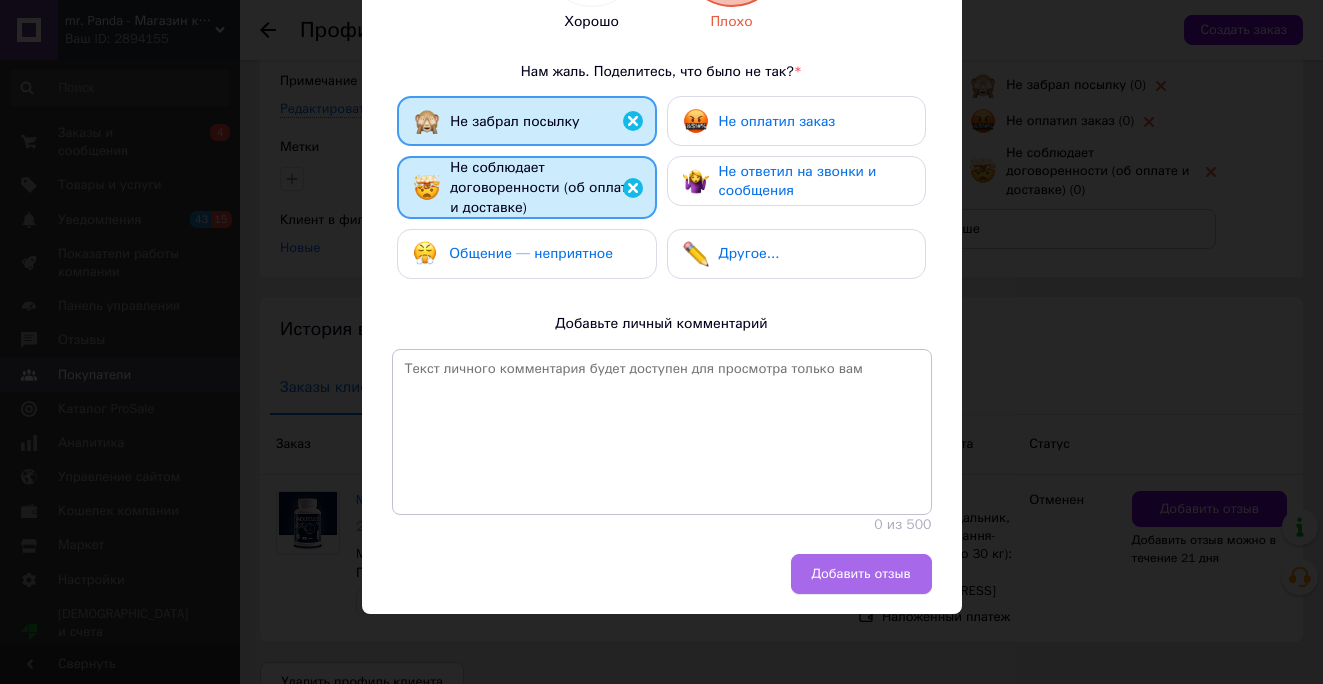 click on "Добавить отзыв" at bounding box center (861, 574) 